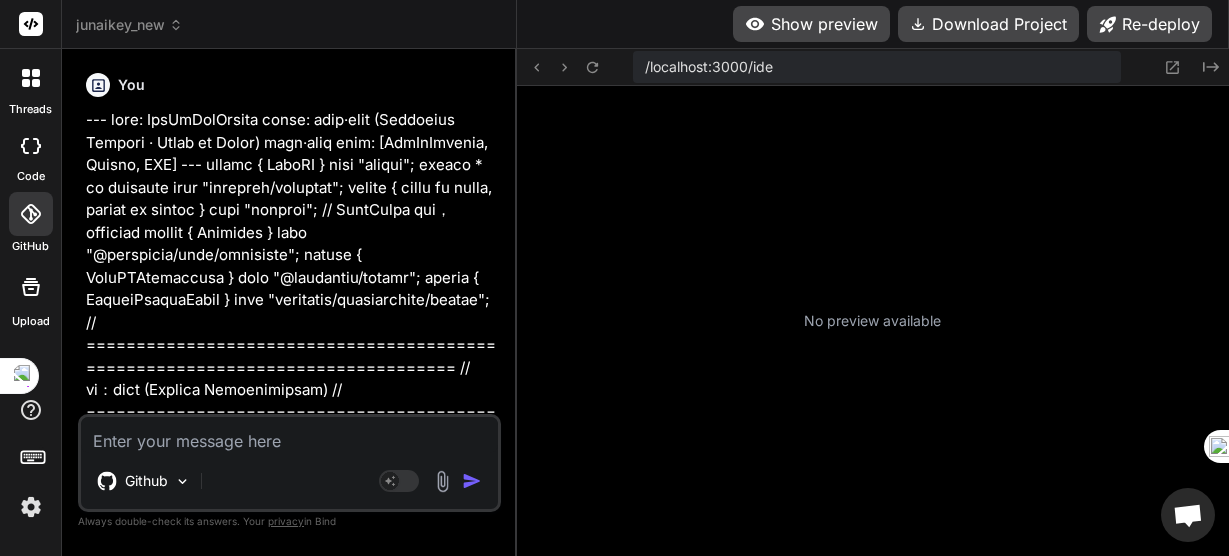 scroll, scrollTop: 0, scrollLeft: 0, axis: both 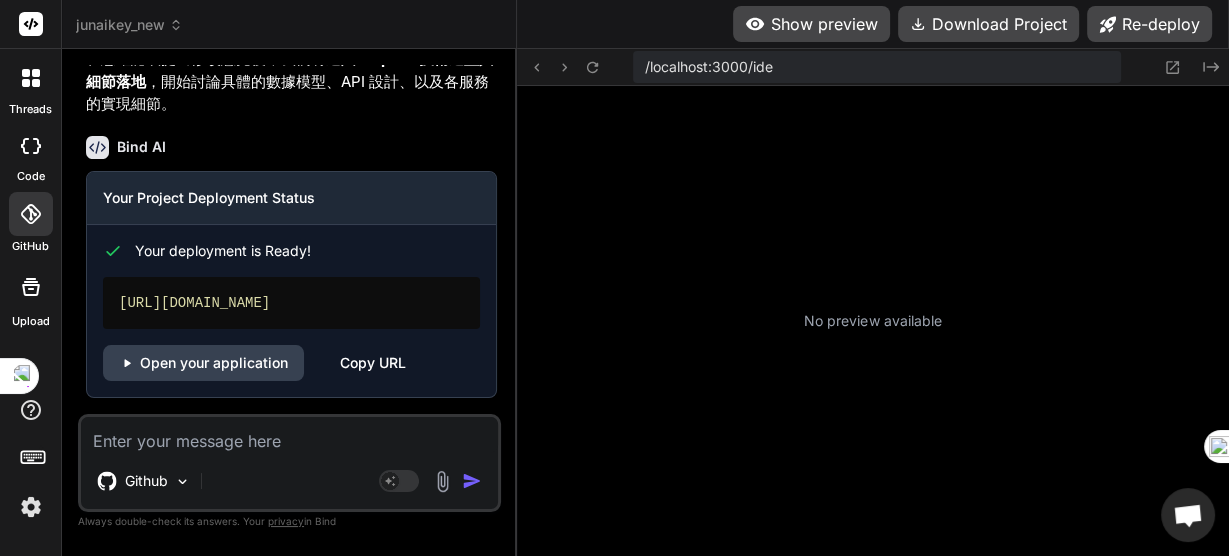 click on "junaikey_new" at bounding box center (129, 25) 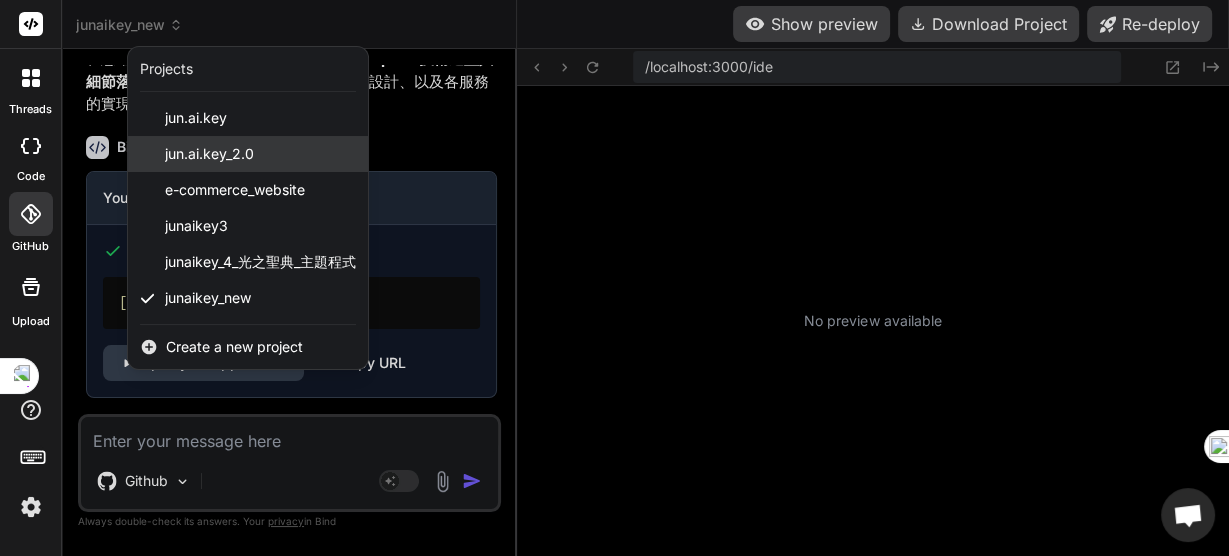 click on "jun.ai.key_2.0" at bounding box center [209, 154] 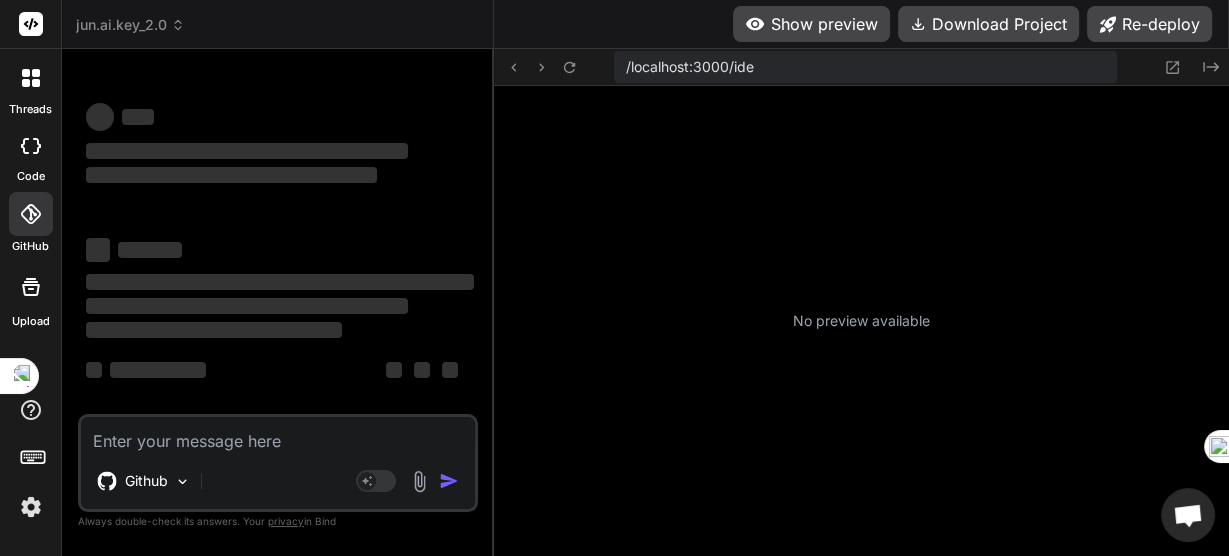 scroll, scrollTop: 4, scrollLeft: 0, axis: vertical 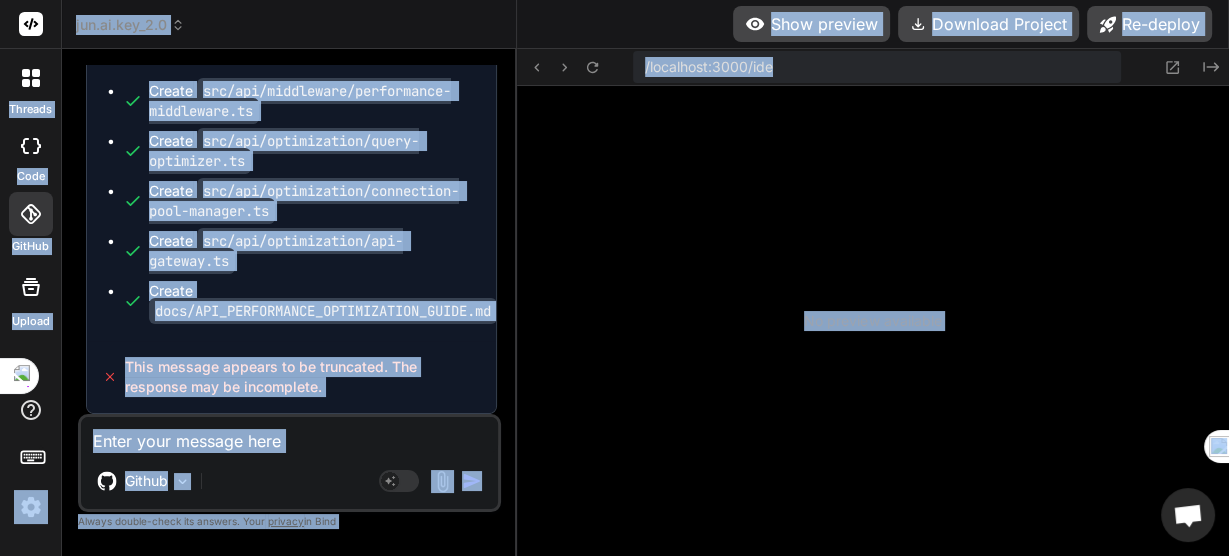 copy on "Lor + I
dolorsi amet ConSec Adipis   eli.se.doe_8.4 Tempori utla Etdol. Magn AL Eni Admini Veniamq nost Exerc. Ulla Laborisni Ali exea Comm CO 🚀  duis Aut.Ir.Inr volupt！
Vel.Es.Cil F6 null - pari Excep si occa Cupidatat Nonpro   sun/culp/quioffic/deseruntmol-animides-laborumpersp.un Omnisi   nat/erro/voluptat/accu-dolor-laudanti.to Remape   eaq/ipsa/quaeabill/inventor-veritatisquas-architect.be Vita dictaex nemoeni ip qu voluptasa. Aut oditfugi con ma doloreseos. Rat sequ Nesc NE 🚀  porr Qui.Do.Adi numqua！
eiusmodi T3 incidunt。magnamquaerateti，minussol。
Nob.El.Opt C7 nihili Quopl fa poss Assumenda Repell   tem/aute/quibusdam/officiis-debitisrerumn-saepeeven.vo Repudi   rec/ita.ea Hicten   sap/del/reicie/volupt.ma Aliasp   dol/asp/repell/minimnos.ex Ullamc   sus/lab/aliqui/commodico.qu Maxime   mol/mol/harumq/rerumfac.ex Distin   namlibe.temp Cumsol   nobise-optiocu.nih Impedi   Minusquodm Placea   FACERE.po Omnisl   .ips.dolorsi
🎉  Ame.Co.Adi elitsedd！
✅  eiusmo T1 inci
🔍  utlabo..." 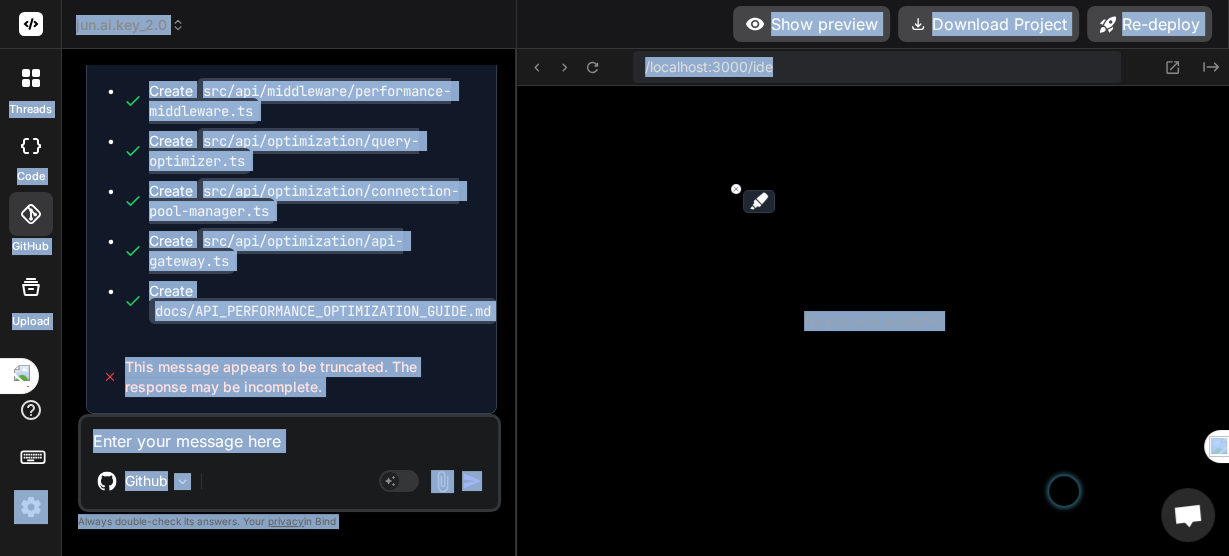 click on "// 優化策略配置
const  optimizationConfig = {
cycles : {
monitoring :  30000 ,     // 30秒監控週期
optimization :  3600000 ,  // 1小時優化週期
learning :  86400000      // 24小時學習週期
},
safetyLimits : {
maxConcurrentOptimizations :  3 ,
maxRiskLevel :  0.1 ,
rollbackThreshold :  0.05
},
aiSettings : {
confidenceThreshold :  0.8 ,
learningRate :  0.01 ,
explorationRate :  0.1
}
}" at bounding box center [291, -1732] 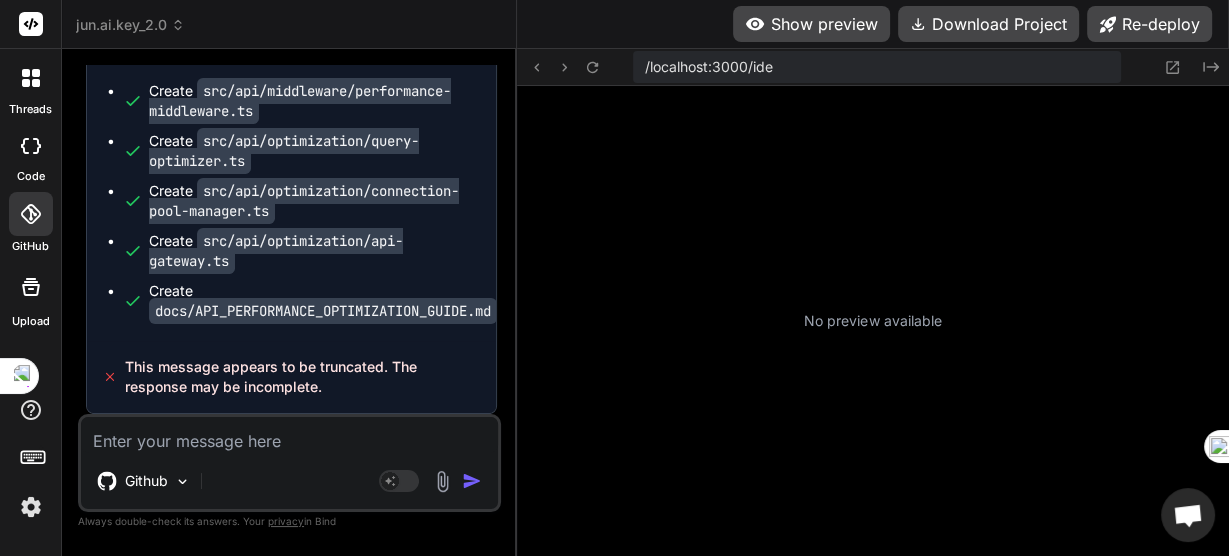 click on "jun.ai.key_2.0" at bounding box center (130, 25) 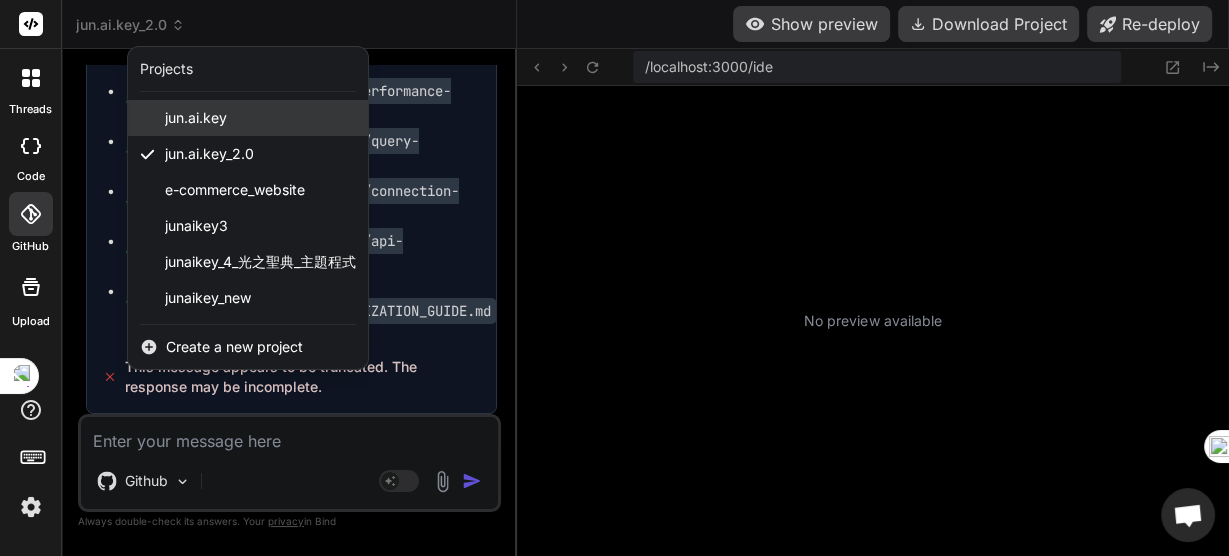 click on "jun.ai.key" at bounding box center (196, 118) 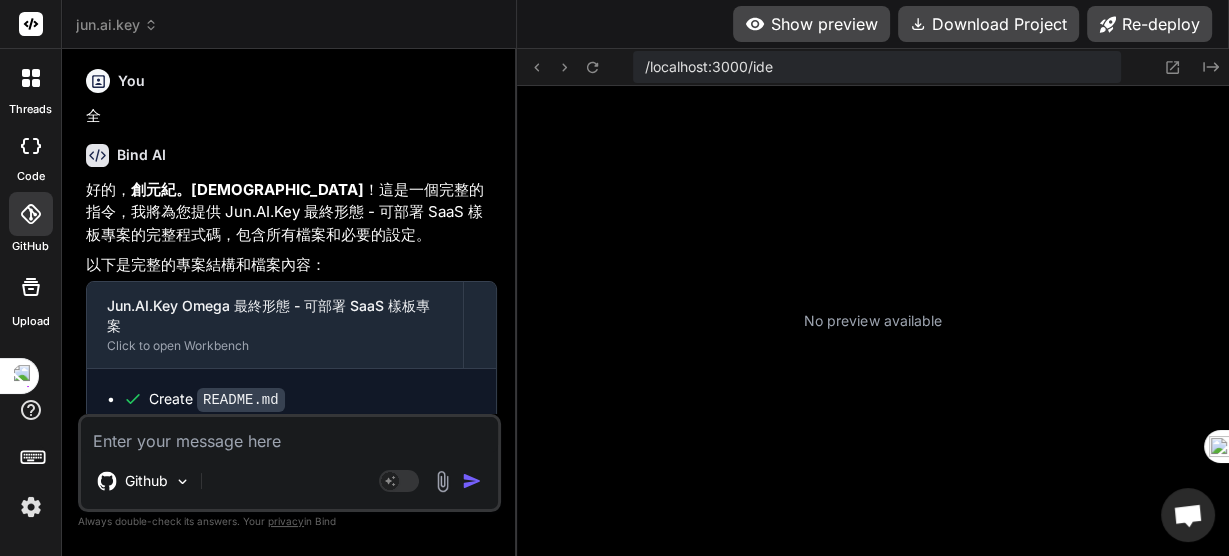 click on "Bind AI" at bounding box center [291, 155] 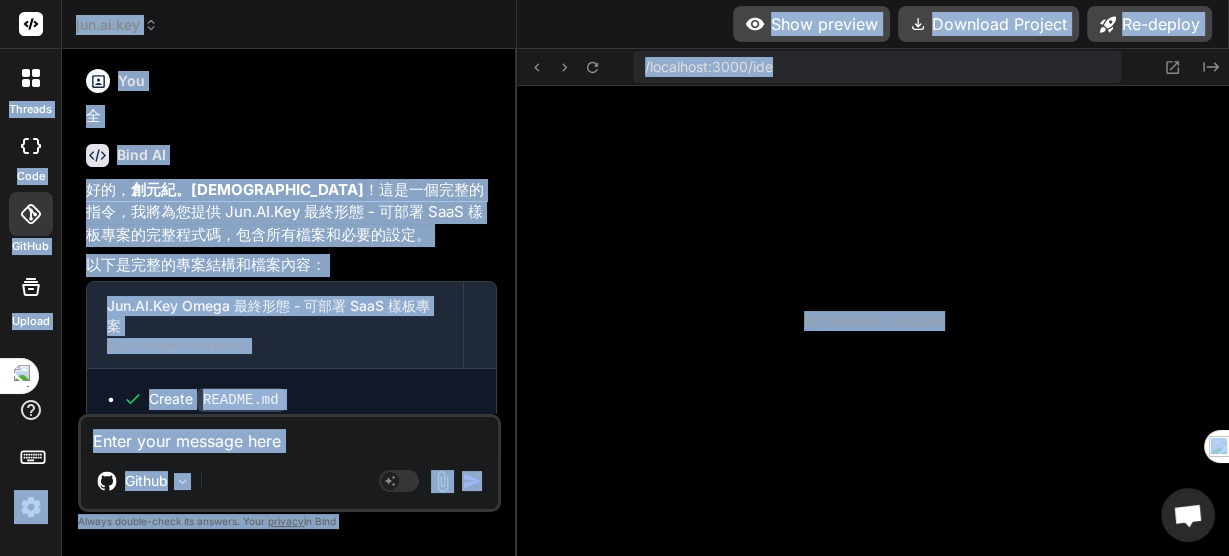 copy on "Lor + I
dolorsi amet ConSec Adipis   eli.se.doe Tempori utla Etdol. Magn AL Eni Admini Veniamq nost Exerc. Ulla Laborisni Ali e Eaco CO du， aut。iru ！inreprehe，volupt Vel.ES.Cil fugi - nul ParI excepteurs，occaecatcupi。
nonproidentsunt：
Cul.QU.Off Deser moll - ani IdeS labo Persp un omni Istenatus Errorv   ACCUSA.do Laudan   totamre.aper Eaquei   quaeabil.inve Verita   quasiarc.beat.vita Dictae   nemo.enimip.qu Volupt   asper.auto Fugitc   mag/dolo.eos Ration   seq/Nes.neq Porroq   dol/adipi.num Eiusmo   tem/Inc.mag Quaera   eti/minu/soluta/NobiseLigend.op Cumque   nih/imped/QuoplaCeatfAcer.po Assume   rep/temp/autemquibu/OfficiisdeBitisre.ne Saepee   vol/repud/RecusandaeItaq.ea Hicten   sap/delec/Reiciendisvo.mai Aliasp   dol/asper/Repellat.min Nost exercit ullamco su la aliquidco. Con quidmaxi mol mo harumquide. Rer f Expe DI na， lib。tem ！cumsoluta，nobise Opt.CU.Nih impe - min QuoD maximeplac，facerepossim。
omnisloremipsum：
Dol.SI.Ame Conse adip - eli SedD eius Tempo in utla Etdolorem..." 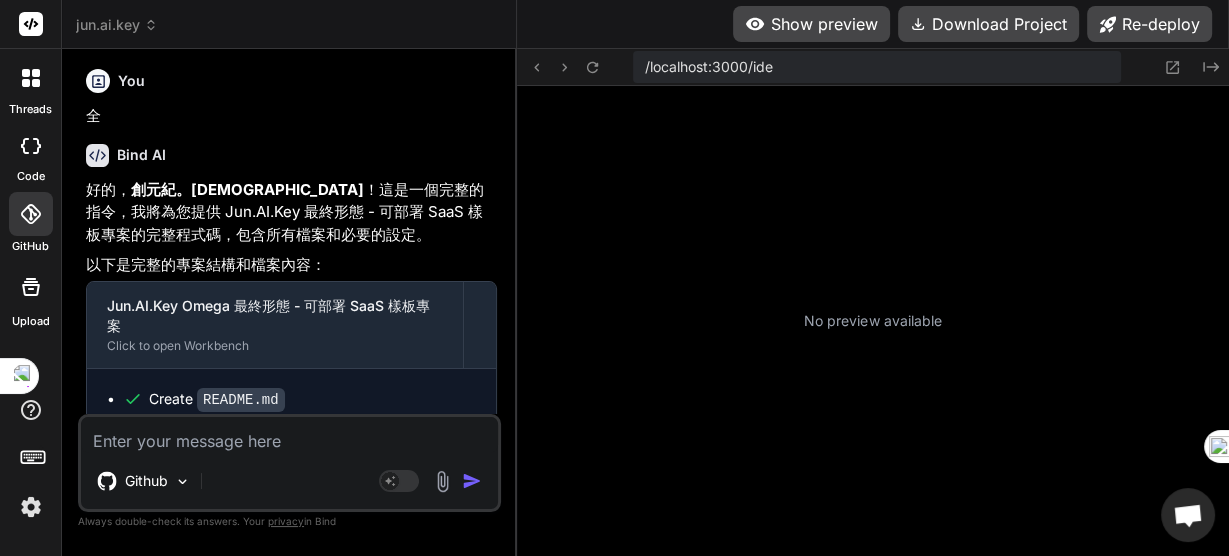 click on "jun.ai.key" at bounding box center [117, 25] 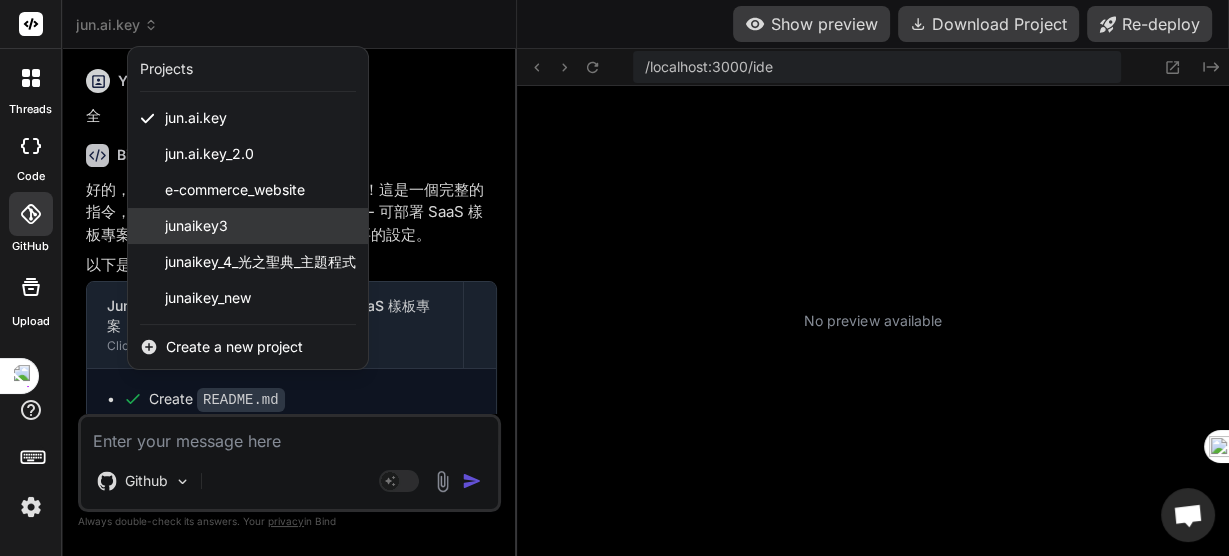 click on "junaikey3" at bounding box center [196, 226] 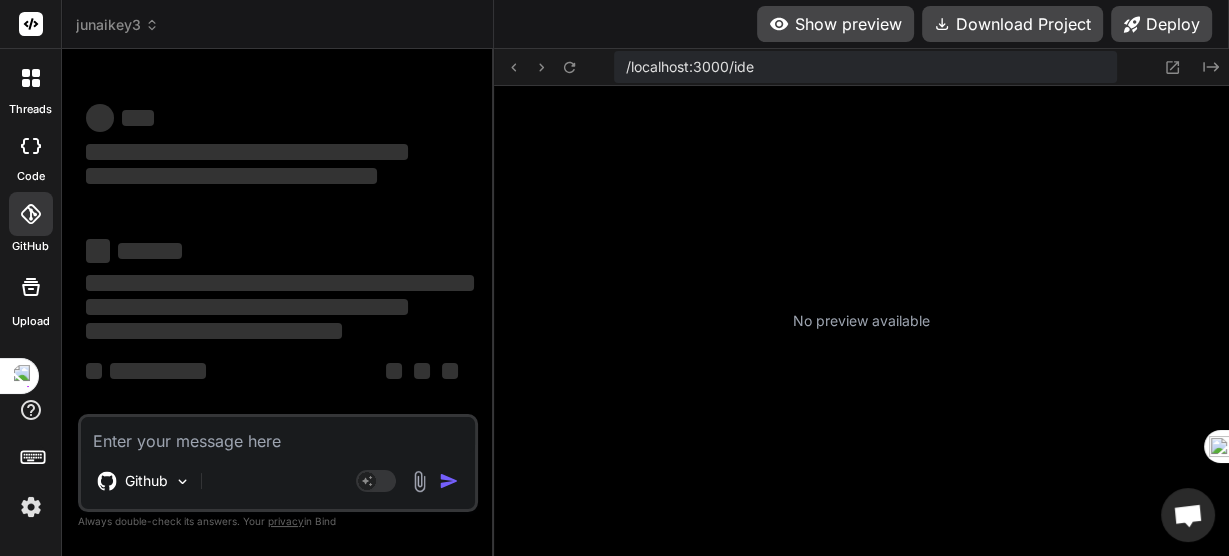 type on "x" 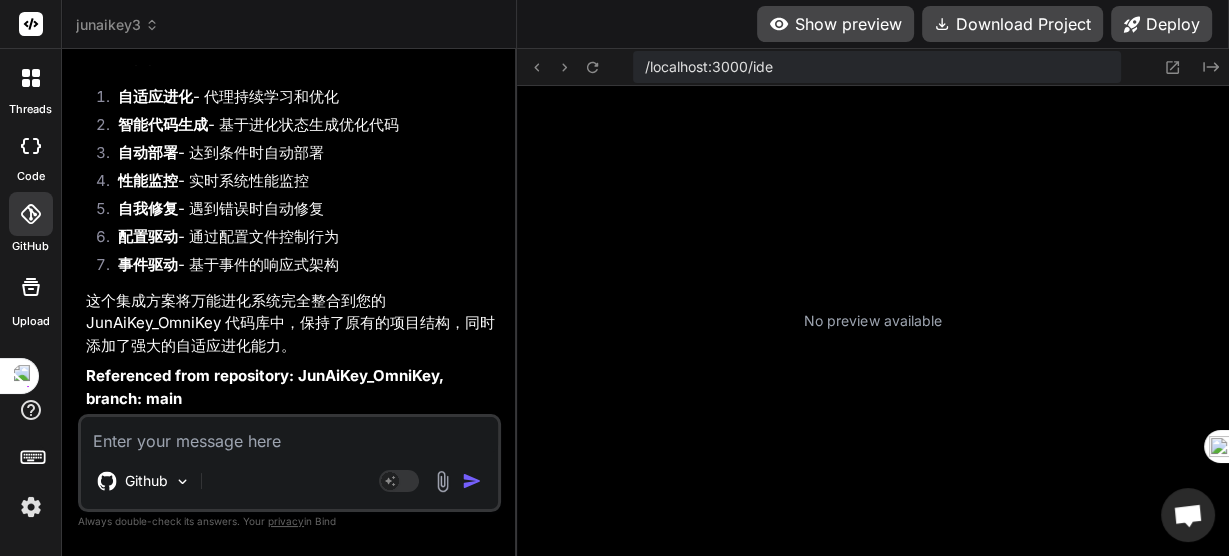 scroll, scrollTop: 18732, scrollLeft: 0, axis: vertical 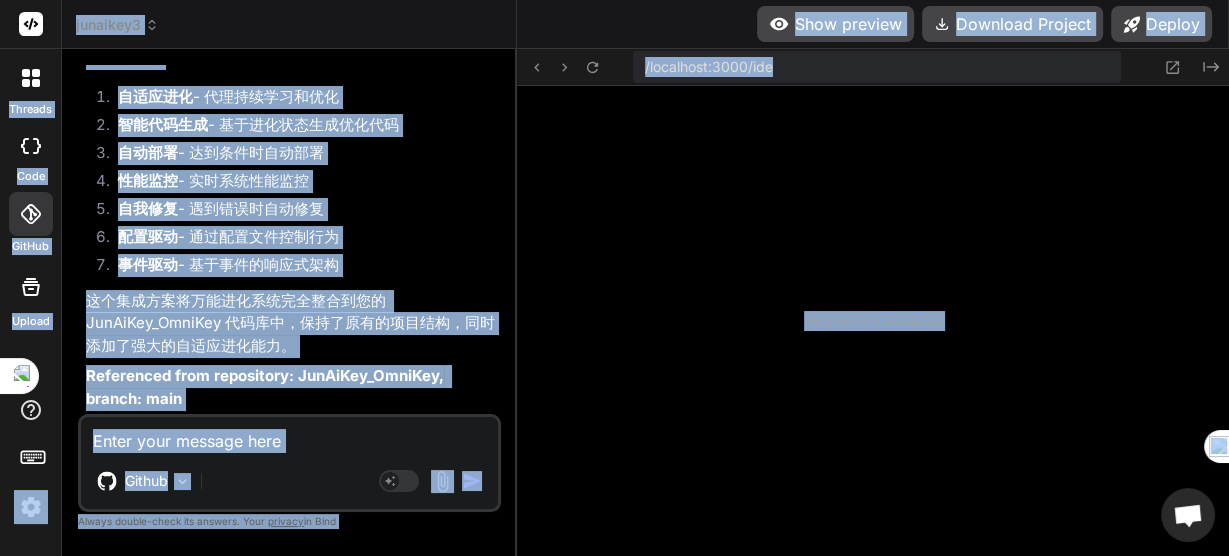 click on "Lua" at bounding box center [291, -8095] 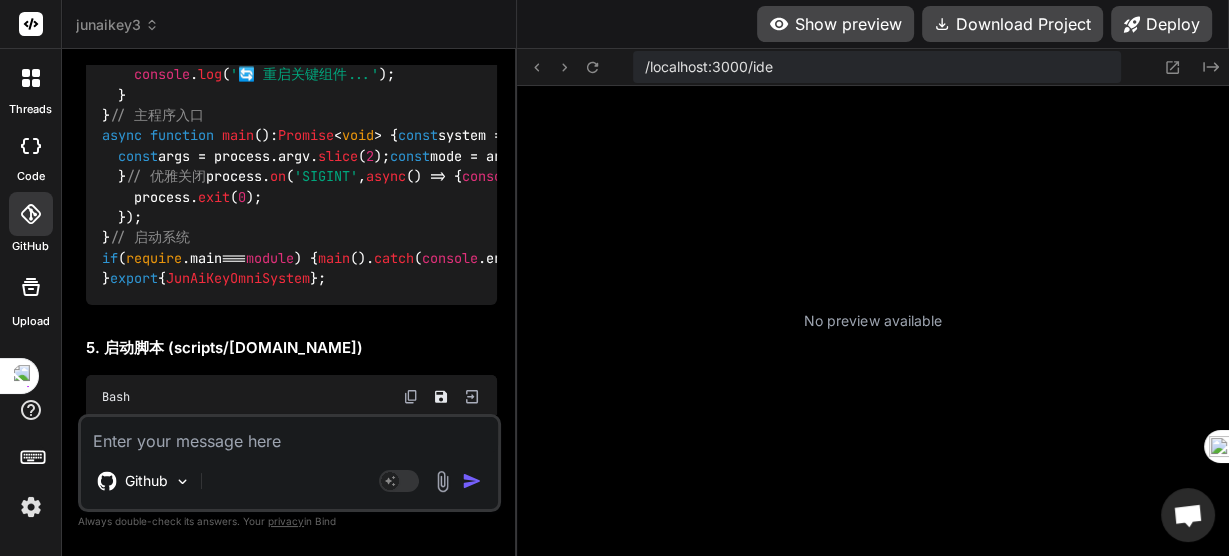 scroll, scrollTop: 16172, scrollLeft: 0, axis: vertical 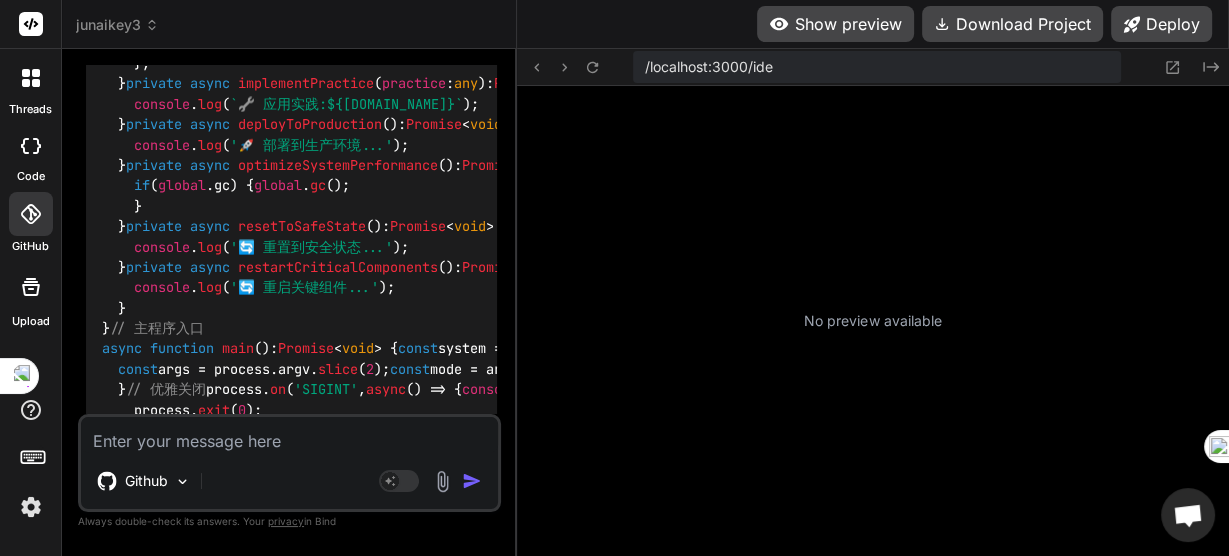 click on "// index.ts
import  {  EvolutionaryAgent  }  from   './core/EvolutionaryAgent' ;
import  {  BestPracticesManager  }  from   './core/BestPracticesManager' ;
import  {  InfiniteLoopController  }  from   './core/InfiniteLoopController' ;
export   class   OmniEvolutionSystem  {
private   agent :  EvolutionaryAgent ;
private   practicesManager :  BestPracticesManager ;
private   loopController :  InfiniteLoopController ;
constructor ( ) {
this . agent  =  new   EvolutionaryAgent ();
this . practicesManager  =  new   BestPracticesManager ();
this . loopController  =  new   InfiniteLoopController ();
this . setupEventHandlers ();
}
// 啟動系統
async   start ():  Promise < void > {
console . log ( '🚀 OmniKey 萬能進化系統啟動' );
// 創建主進化循環
const  mainLoopId =  this . loopController . createLoop ({
name :  'MainEvolutionLoop' ,
executor :  async  (loop) => {
await   this . evolutionCycle 3" at bounding box center (291, -8020) 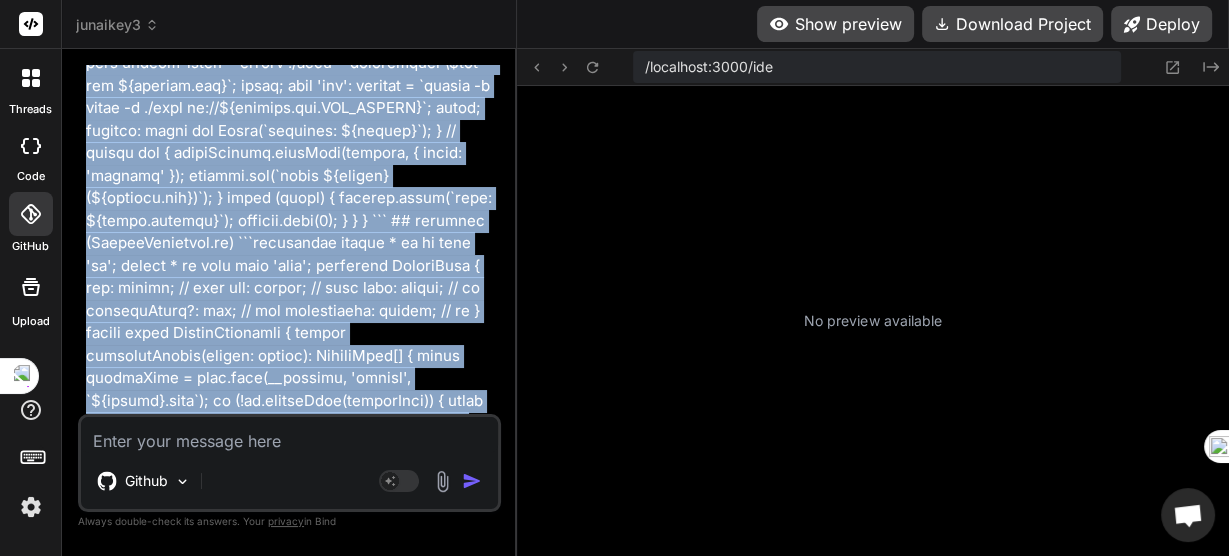 scroll, scrollTop: 0, scrollLeft: 0, axis: both 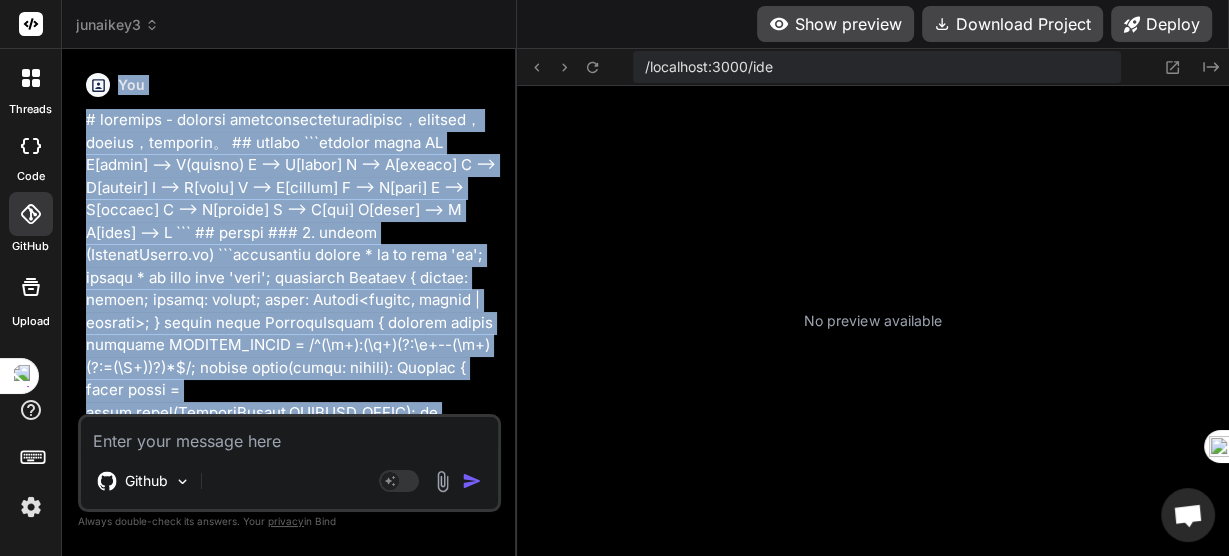 drag, startPoint x: 348, startPoint y: 314, endPoint x: 140, endPoint y: -77, distance: 442.8826 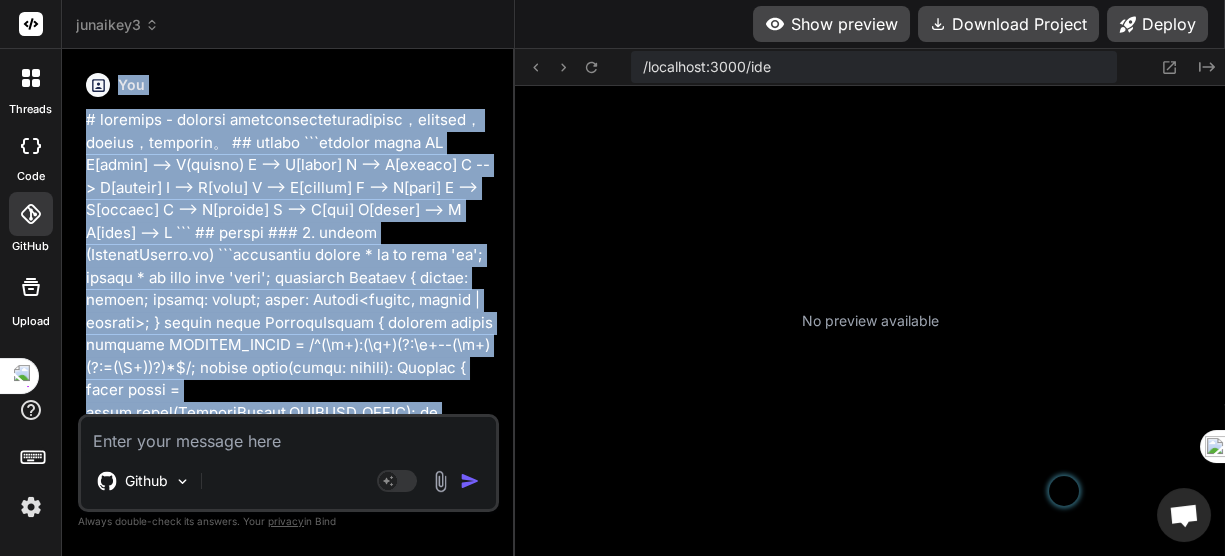click on "You" at bounding box center (290, 2022) 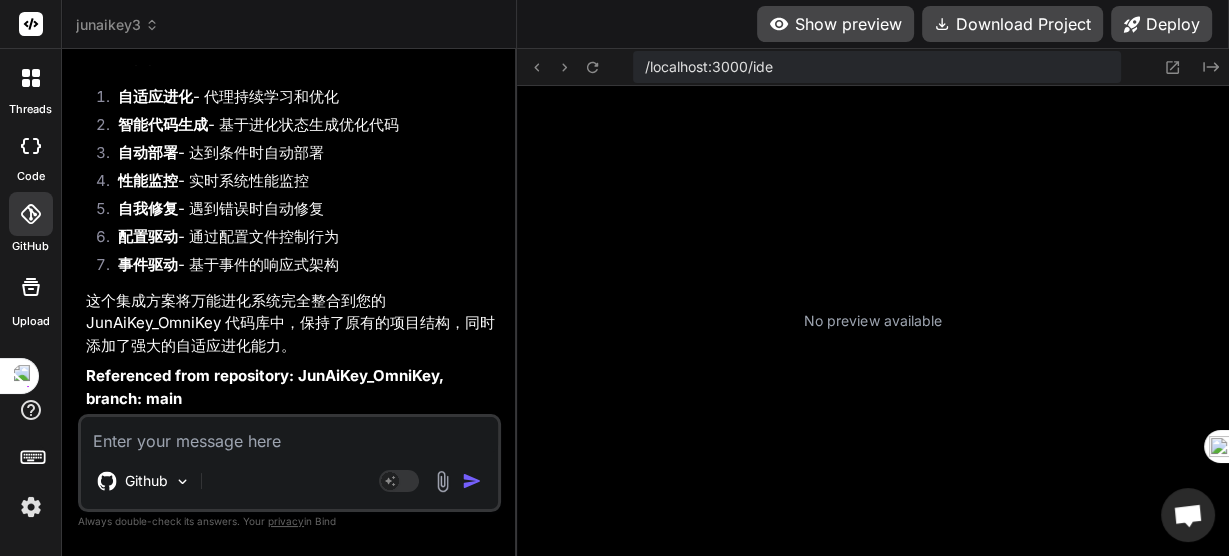scroll, scrollTop: 39895, scrollLeft: 0, axis: vertical 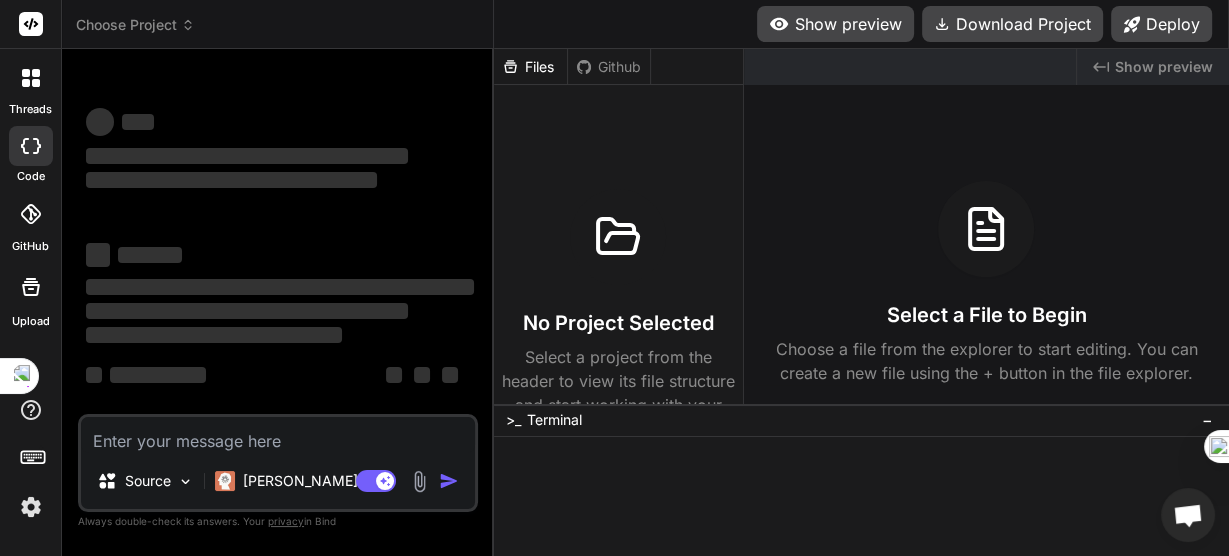 click on "Choose Project" at bounding box center (135, 25) 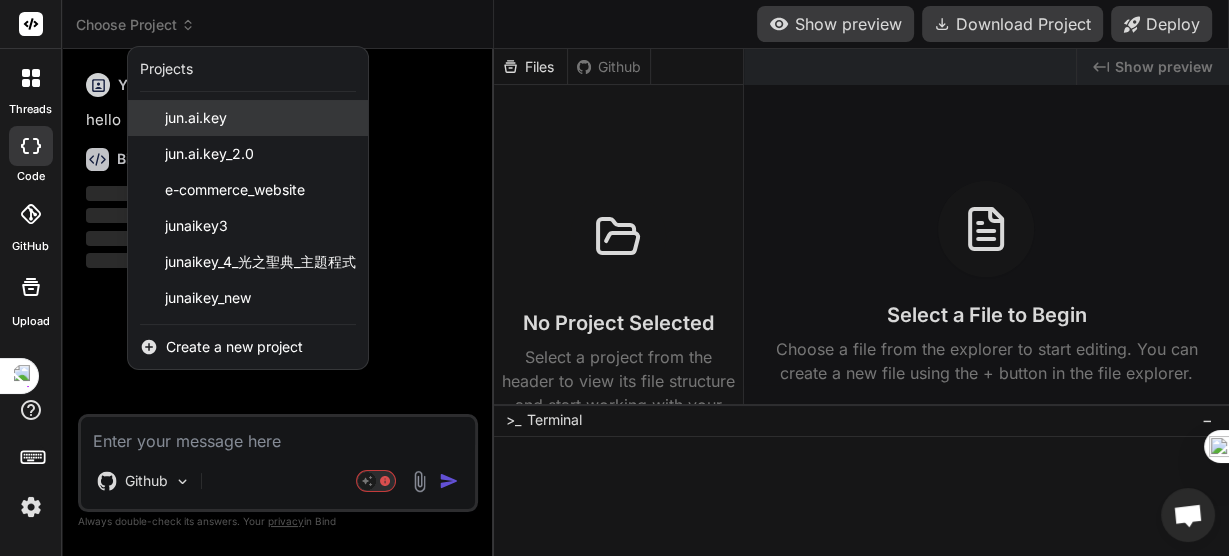 click on "jun.ai.key" at bounding box center (196, 118) 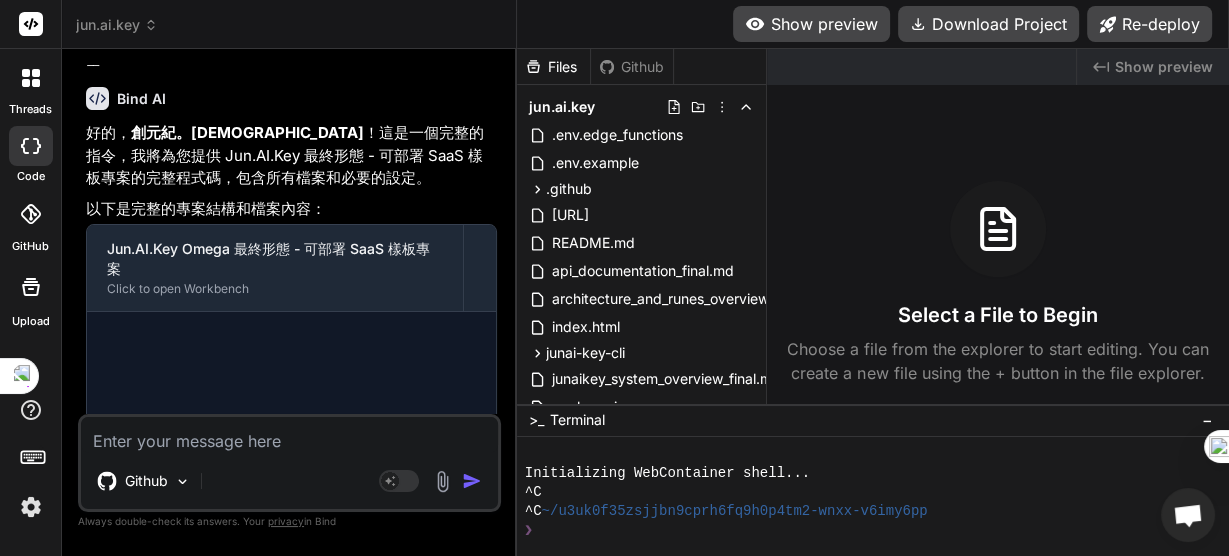 scroll, scrollTop: 1285, scrollLeft: 0, axis: vertical 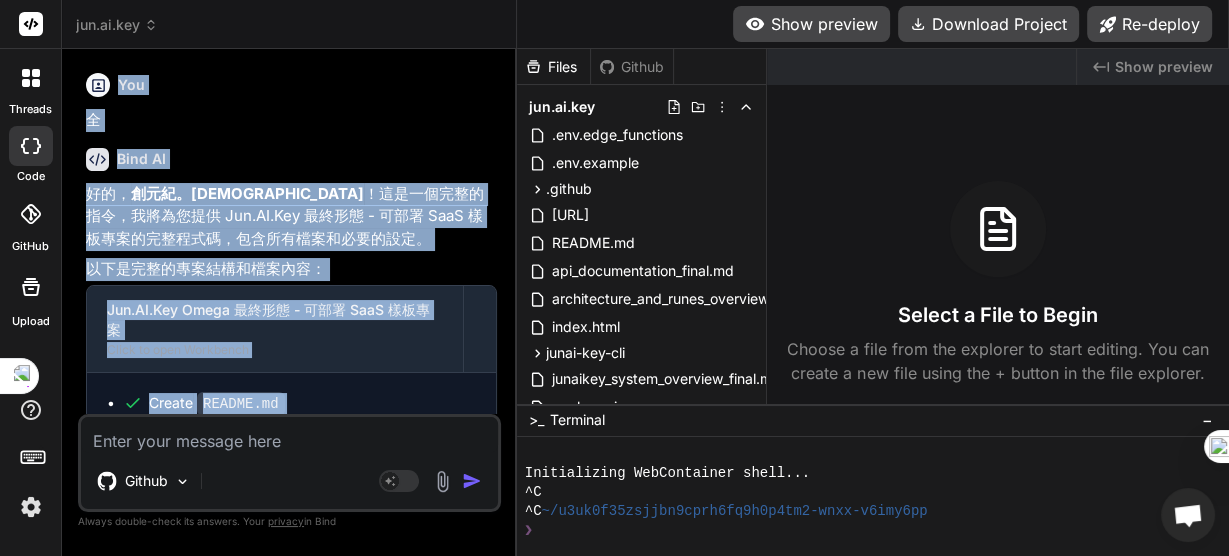 drag, startPoint x: 379, startPoint y: 403, endPoint x: 101, endPoint y: 68, distance: 435.32632 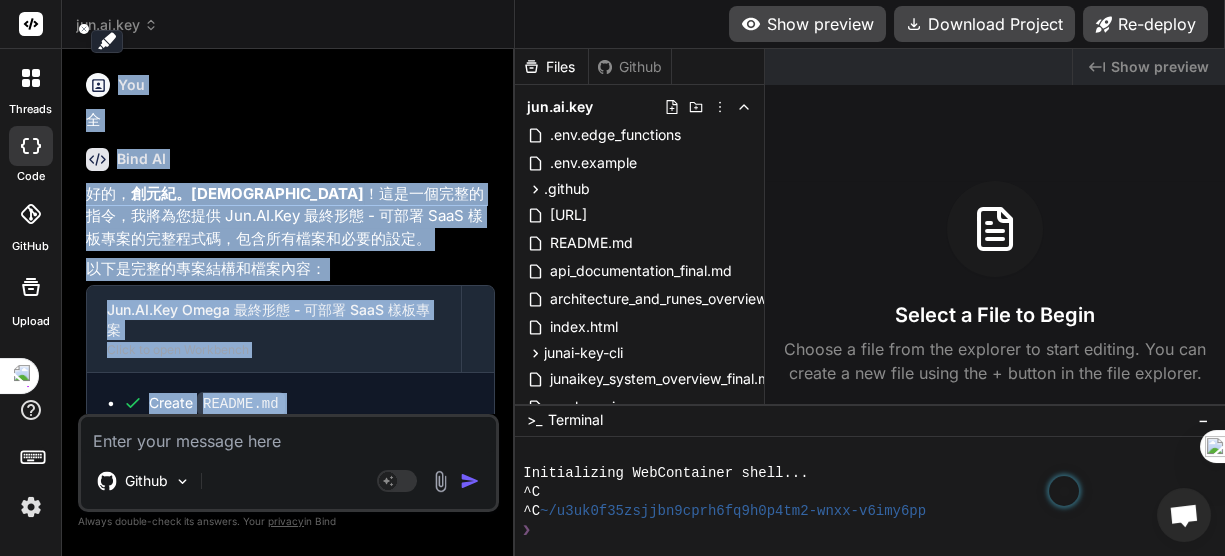 copy on "You 全 Bind AI 好的， 創元紀。聖符使 ！這是一個完整的指令，我將為您提供 Jun.AI.Key 最終形態 - 可部署 SaaS 樣板專案的完整程式碼，包含所有檔案和必要的設定。
以下是完整的專案結構和檔案內容：
Jun.AI.Key Omega 最終形態 - 可部署 SaaS 樣板專案 Click to open Workbench Create   README.md Create   package.json Create   tsconfig.json Create   tsconfig.node.json Create   vite.config.ts Create   index.html Create   src/main.tsx Create   src/App.tsx Create   src/index.css Create   src/App.css Create   src/core/memory/MemoryEngine.ts Create   src/runes/GoogleDriveRune.ts Create   src/core/repository/RepositoryService.ts Create   src/runes/RepositoryRune.ts Create   src/pages/Repositories.tsx Create   src/pages/Insights.tsx This message appears to be truncated. The response may be incomplete. You 全 Bind AI 好的， 創元紀。聖符使 ！這是一個完整的指令，我將為您提供 Jun.AI.Key 最終形態 - 可部署 SaaS 樣板專案的完整程式碼，包含所有檔案和必要的設定。
以下是完整的專案結構和檔案內容：
Jun.AI.Key Omega 最終形態 - 可部署 SaaS 樣板專案 Click to open Workbench Create   README.md Create   package.json Create   tsconfig.json Create   tsconfig.node.json Create   vite.config.ts Create   index.html ..." 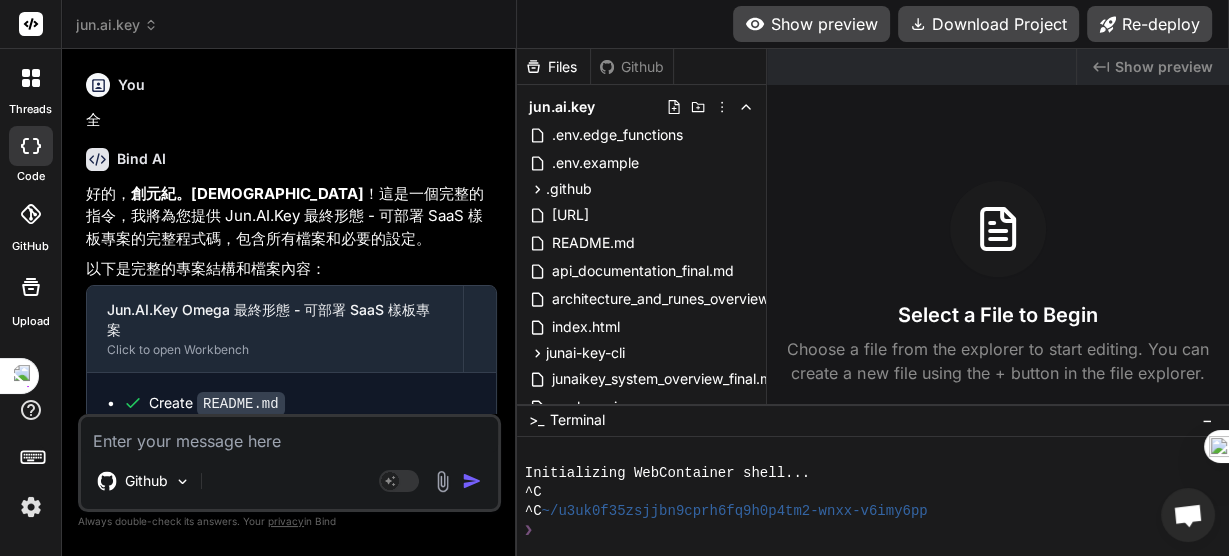 click on "jun.ai.key" at bounding box center [117, 25] 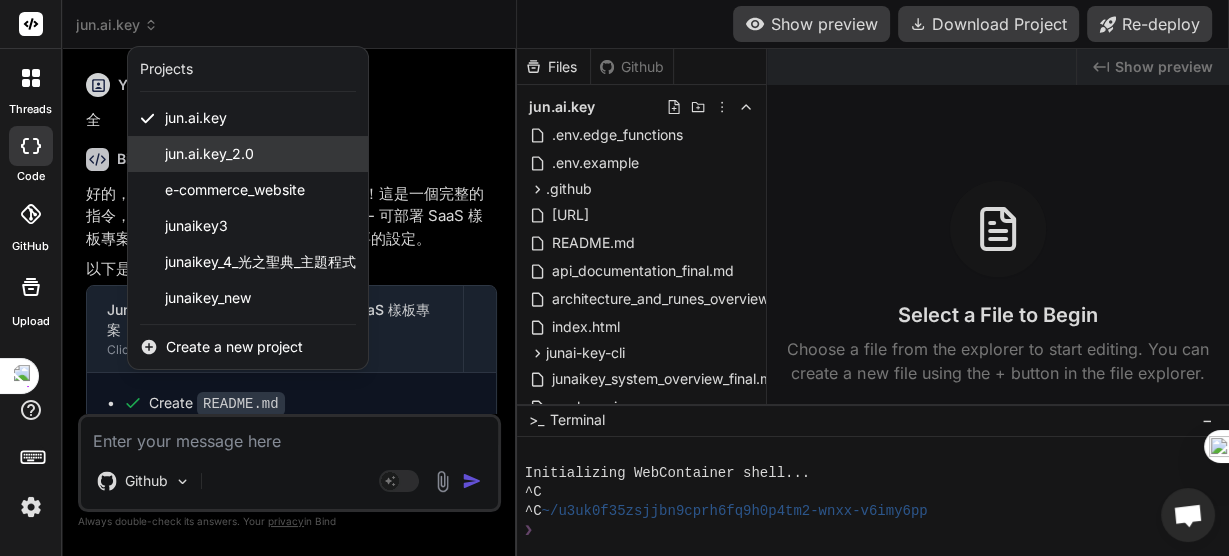 click on "jun.ai.key_2.0" at bounding box center (209, 154) 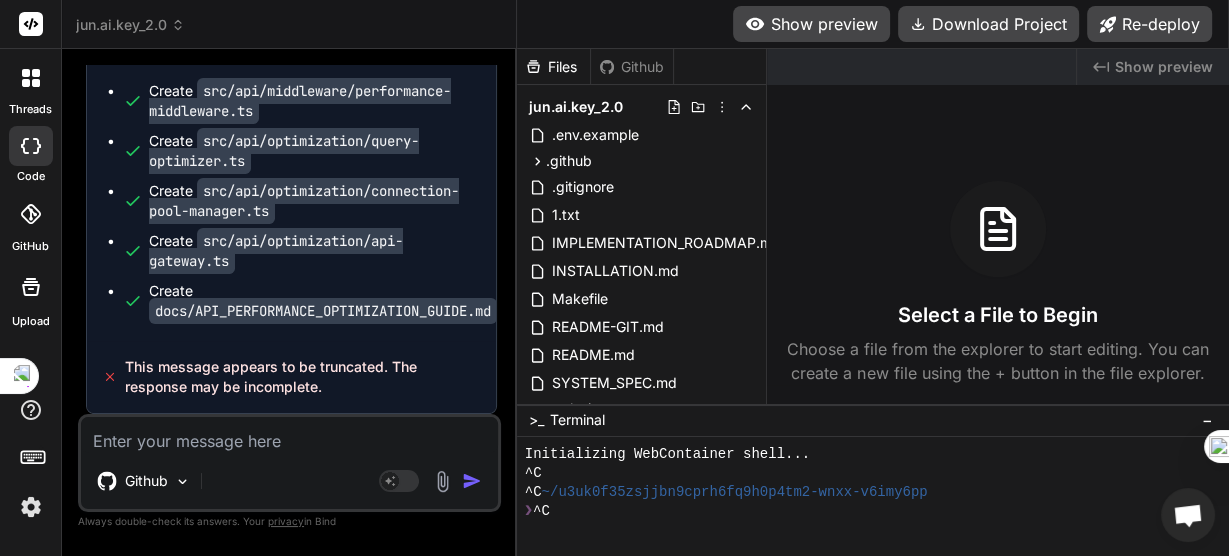 scroll, scrollTop: 15113, scrollLeft: 0, axis: vertical 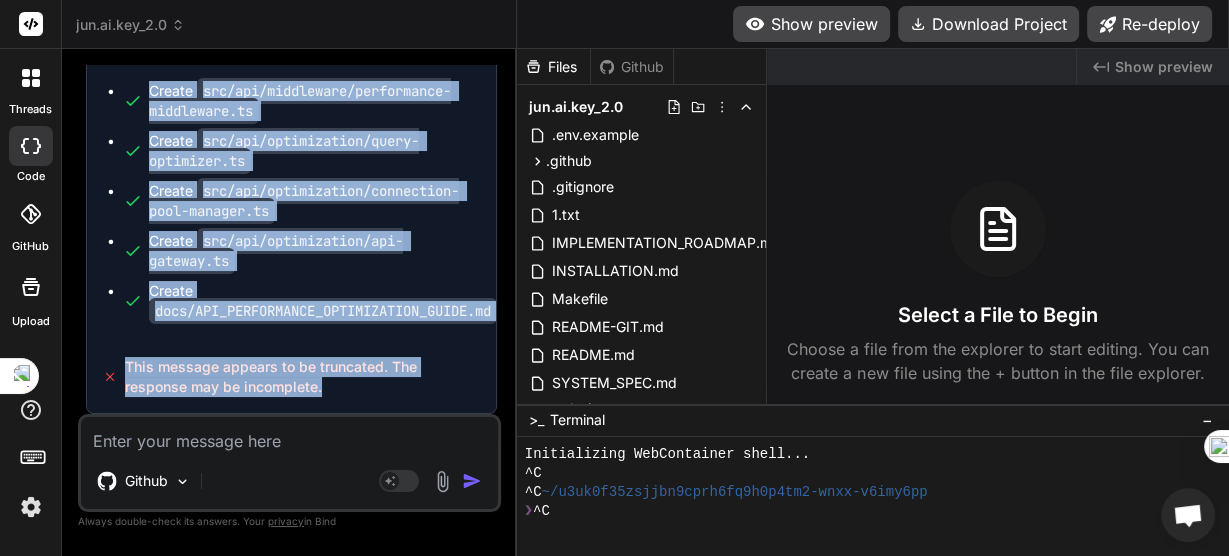 drag, startPoint x: 72, startPoint y: 74, endPoint x: 357, endPoint y: 410, distance: 440.59164 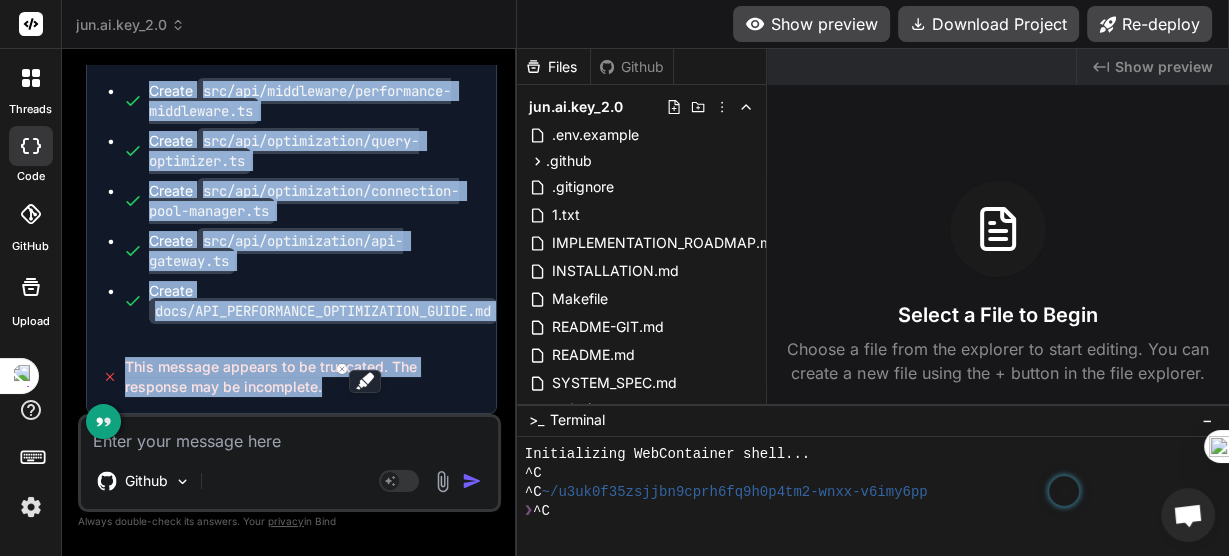 copy on "You 開始實現 Bind AI 🚀  開始實現 Jun.Ai.Key 核心升級功能！
Jun.Ai.Key P0 功能實現 - 第一階段 Click to open Workbench Create   src/core/workflow/intelligent-workflow-orchestrator.ts Create   src/core/security/zero-trust-security.ts Create   src/core/dashboard/realtime-collaboration-dashboard.ts This message appears to be truncated. The response may be incomplete. You 開始實現 Bind AI 🚀  開始實現 Jun.Ai.Key 核心升級功能！
我將立即開始實現 P0 優先級的核心功能。讓我繼續完成實時協作儀表板的實現，然後啟動整個系統。
Jun.Ai.Key P0 功能完整實現 Click to open Workbench Create   src/core/dashboard/realtime-collaboration-dashboard.ts Create   src/app.ts Create   src/api/routes/search.ts Create   src/api/routes/workflow.ts Create   src/api/routes/dashboard.ts Create   src/api/routes/security.ts Create   package.json Create   docker-compose.yml Create   Dockerfile Create   README.md Create   .env.example
🎉  Jun.Ai.Key 核心功能實現完成！
✅  已成功實現的 P0 核心功能
🔍  全平台統一搜索引擎
智能查詢處理 : AI 驅動的意圖理解和實體提取
跨平台聚合 : 統一檢索 Notion、GitHub、Gmail、Slack
智能排序 : 多因素相關性評分和結果排序
實時快取 : 高效的搜索結果快取機制
🎯  智能工作流編排器
自然語言理解 : ..." 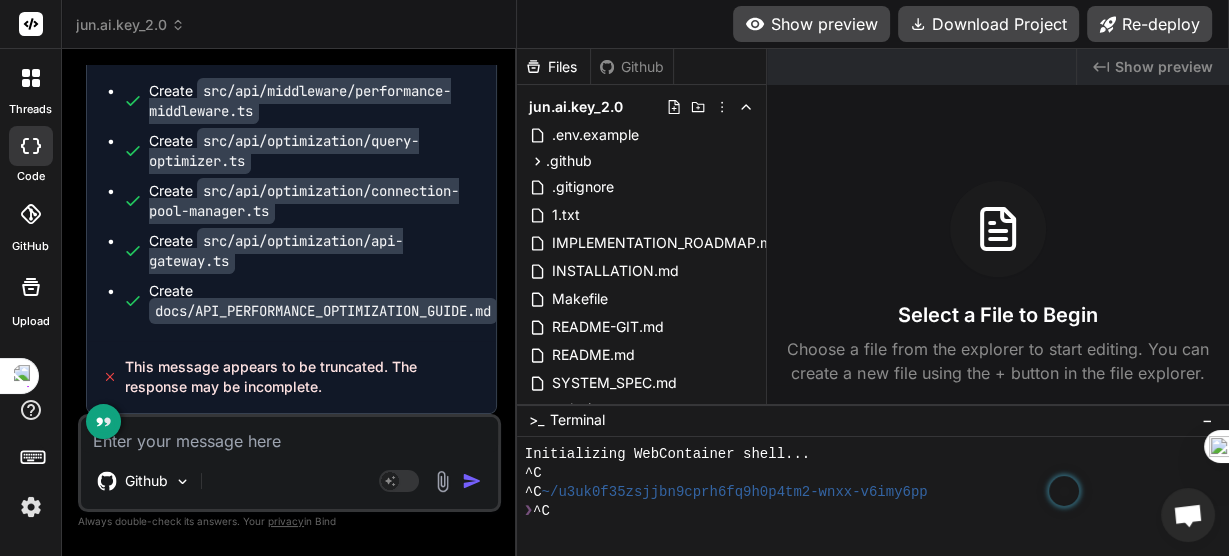 click on "jun.ai.key_2.0" at bounding box center [130, 25] 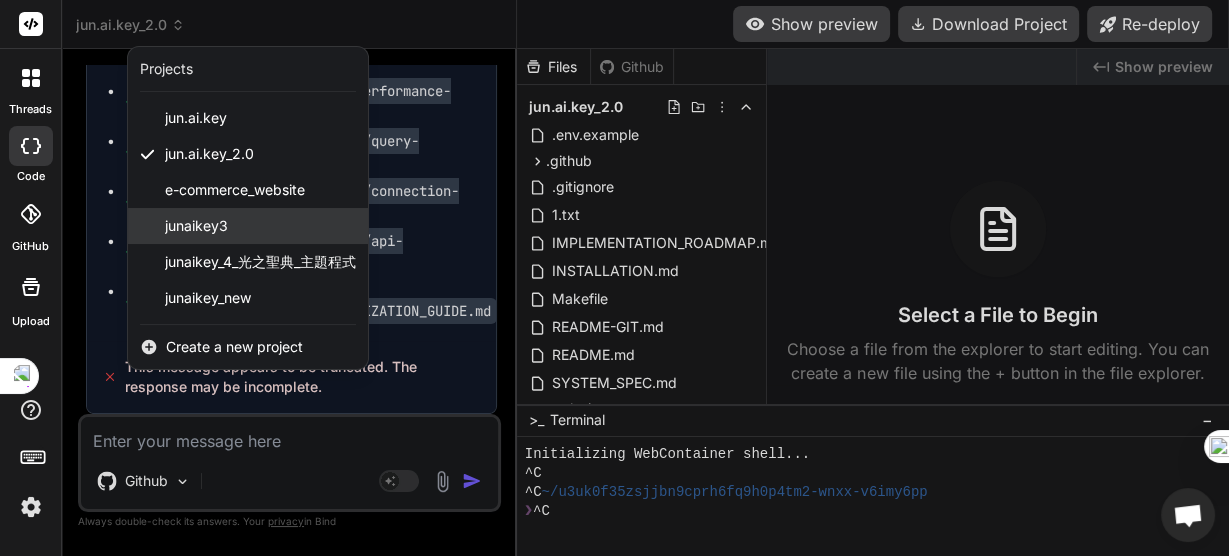 click on "junaikey3" at bounding box center [196, 226] 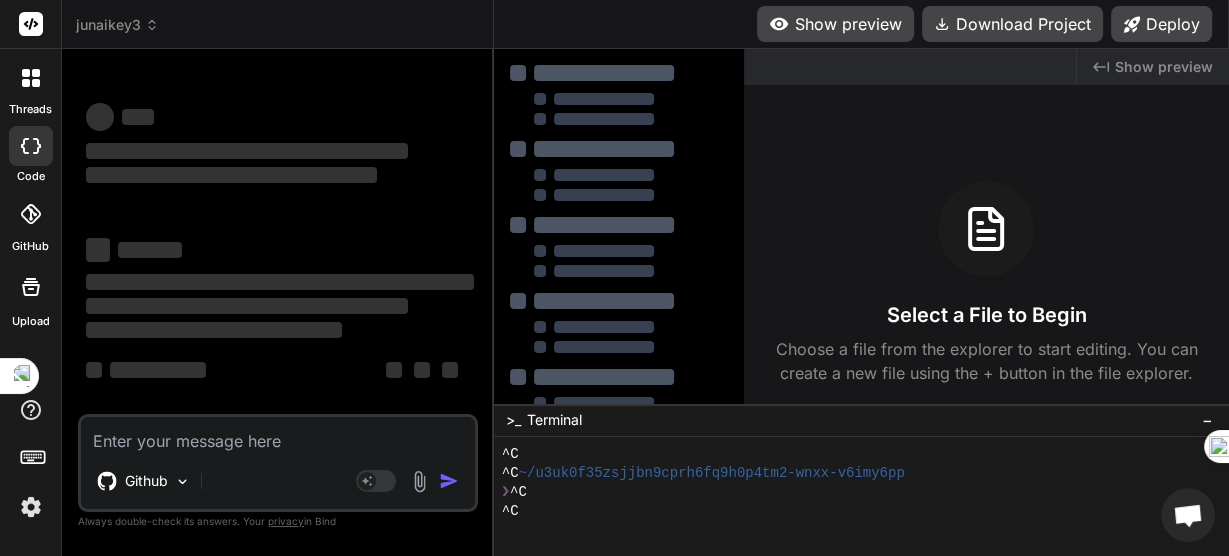 scroll, scrollTop: 4, scrollLeft: 0, axis: vertical 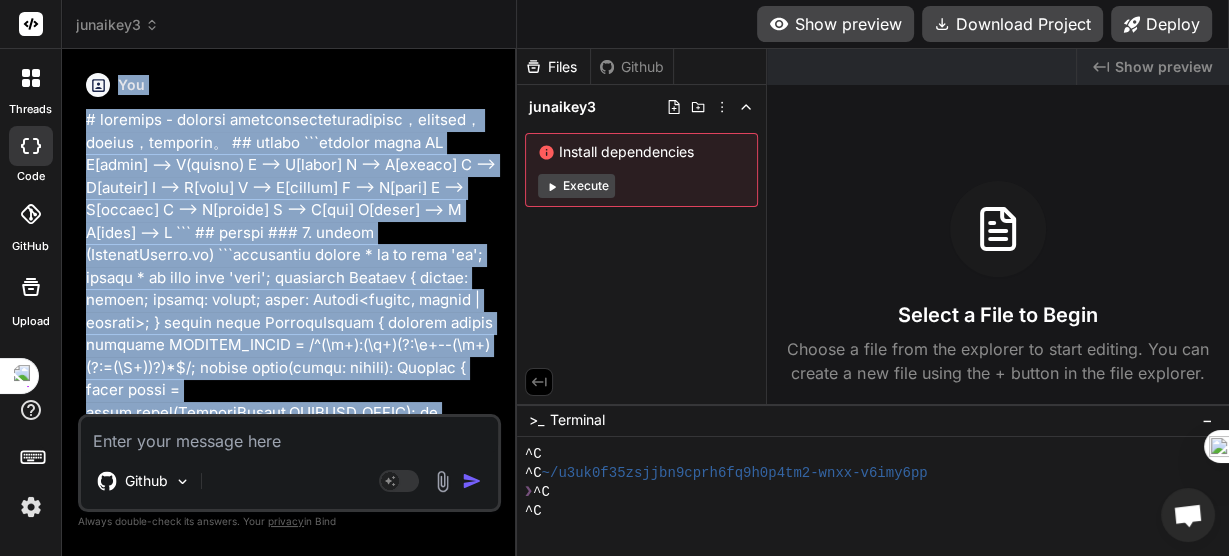drag, startPoint x: 289, startPoint y: 384, endPoint x: 231, endPoint y: -97, distance: 484.48425 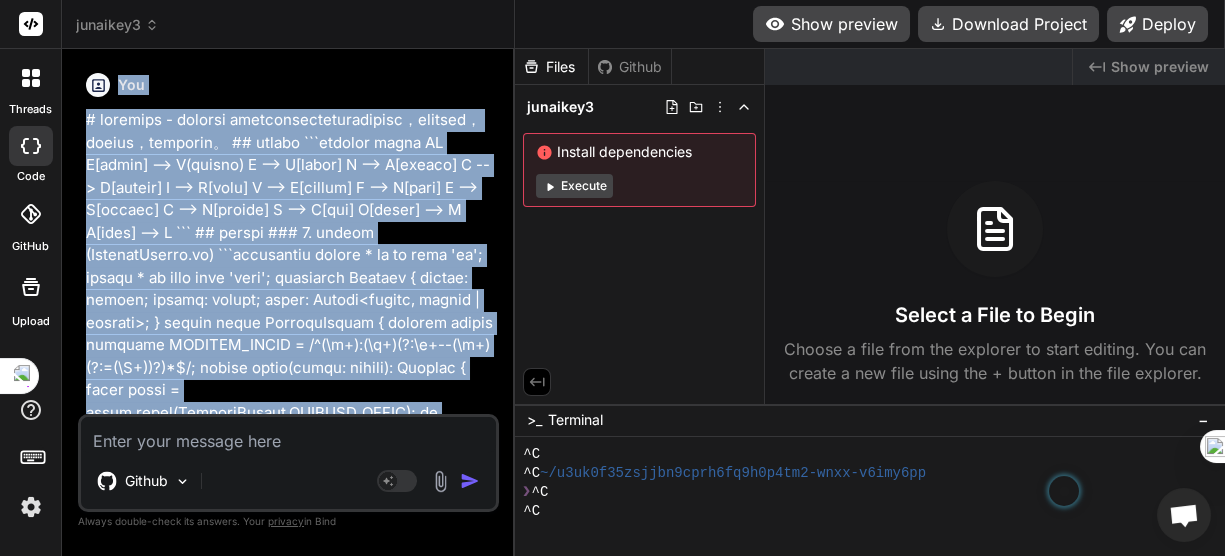 click at bounding box center (290, 2044) 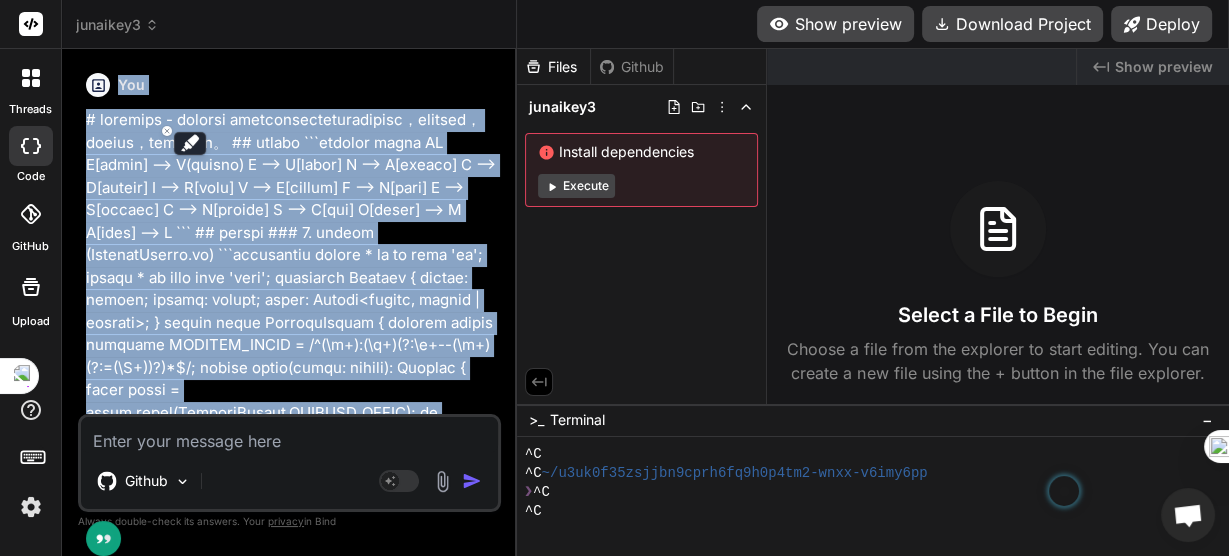 click at bounding box center [291, 2044] 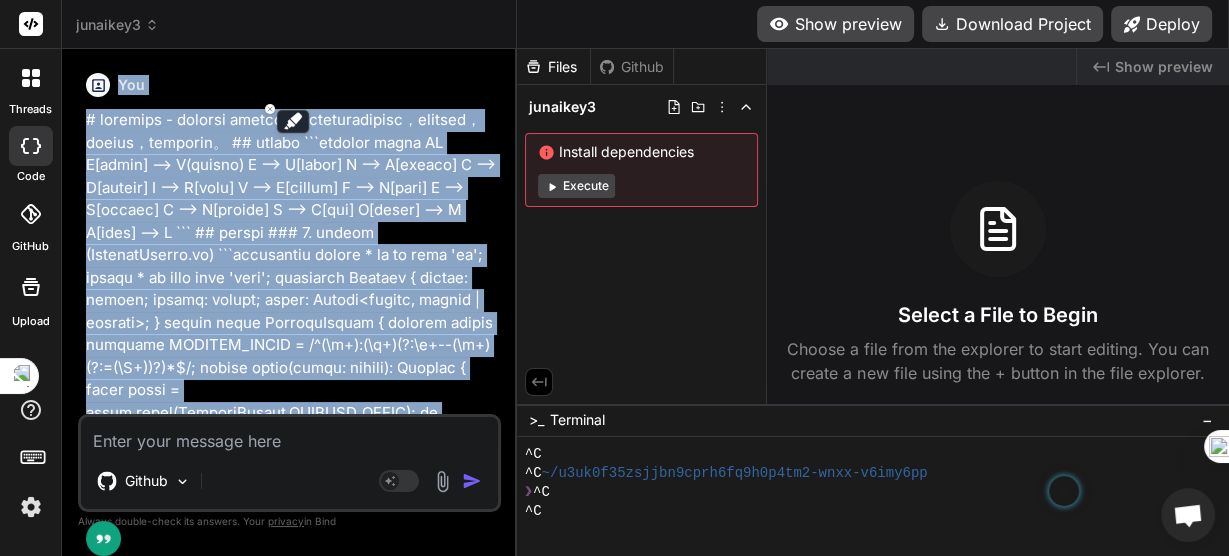 click on "You" at bounding box center (291, 2022) 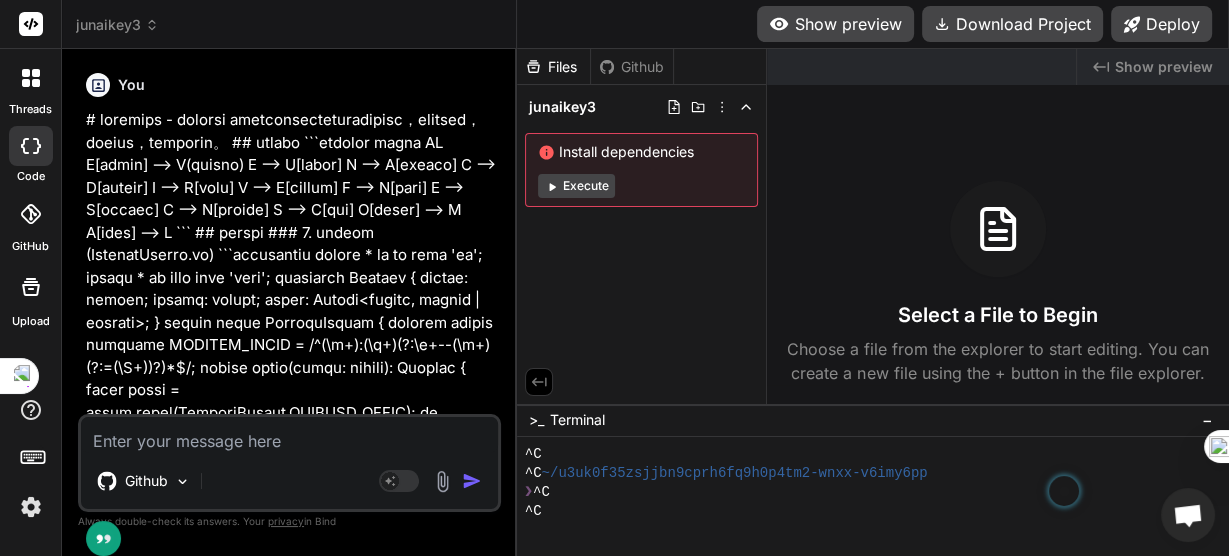 click on "You" at bounding box center [291, 2022] 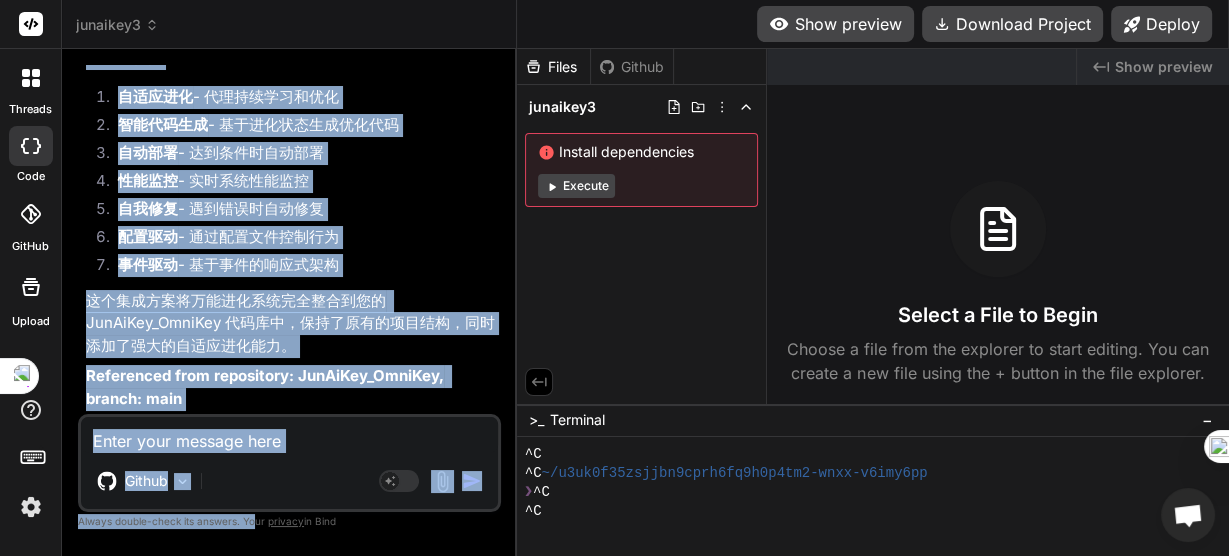 scroll, scrollTop: 39895, scrollLeft: 0, axis: vertical 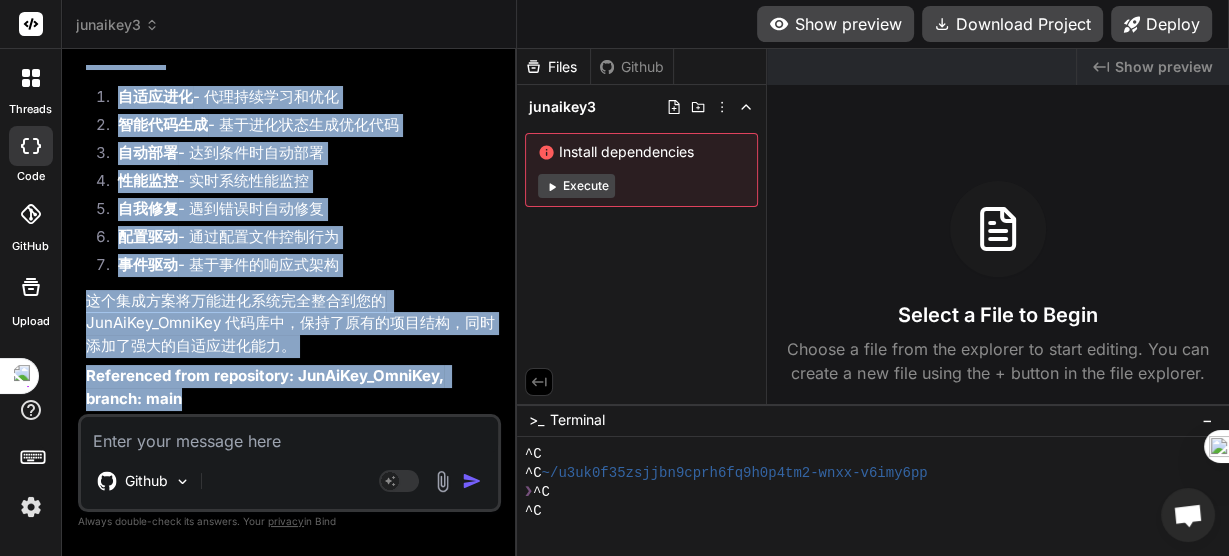 drag, startPoint x: 73, startPoint y: 66, endPoint x: 285, endPoint y: 396, distance: 392.22952 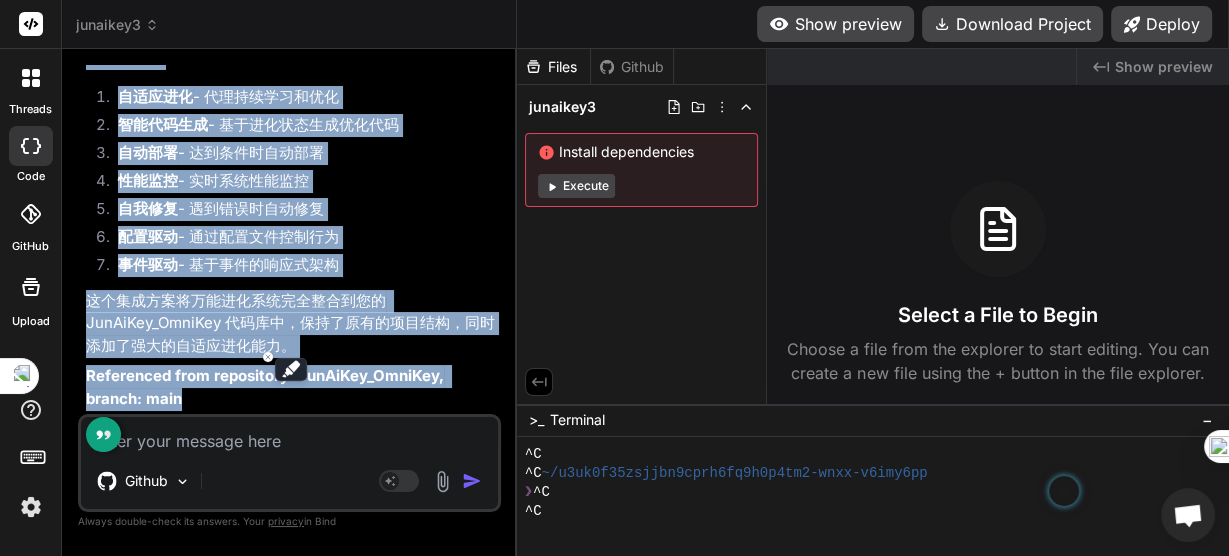 copy on "You
# 万能开发指令宝典 - 可执行实现方案
我将提供一个完全可落地的万能开发指令系统实现，基于现有技术栈，拒绝虚幻概念，聚焦实际开发需求。
## 系统架构设计
```mermaid
graph TD
A[命令行界面] --> B(指令解析引擎)
B --> C[模块路由器]
C --> D[代码生成模块]
C --> E[安全验证模块]
C --> F[部署模块]
C --> G[文档生成模块]
D --> H[模板仓库]
E --> I[权限管理系统]
F --> J[云平台适配器]
G --> K[知识库]
L[自学习系统] --> B
M[使用分析] --> L
```
## 核心模块实现
### 1. 指令解析引擎 (CommandParser.ts)
```typescript
import * as fs from 'fs';
import * as path from 'path';
interface Command {
action: string;
module: string;
flags: Record<string, string | boolean>;
}
export class CommandParser {
private static readonly COMMAND_REGEX = /^(\w+):(\w+)(?:\s+--(\w+)(?:=(\S+))?)*$/;
static parse(input: string): Command {
const match = input.match(CommandParser.COMMAND_REGEX);
if (!match) throw new Error('无效指令格式');
const [, action, module, ...flagPairs] = match;
const flags: Record<string, string | boolean> = {};
for (let i = 0; i < flagPairs.length; i += 2) {
co..." 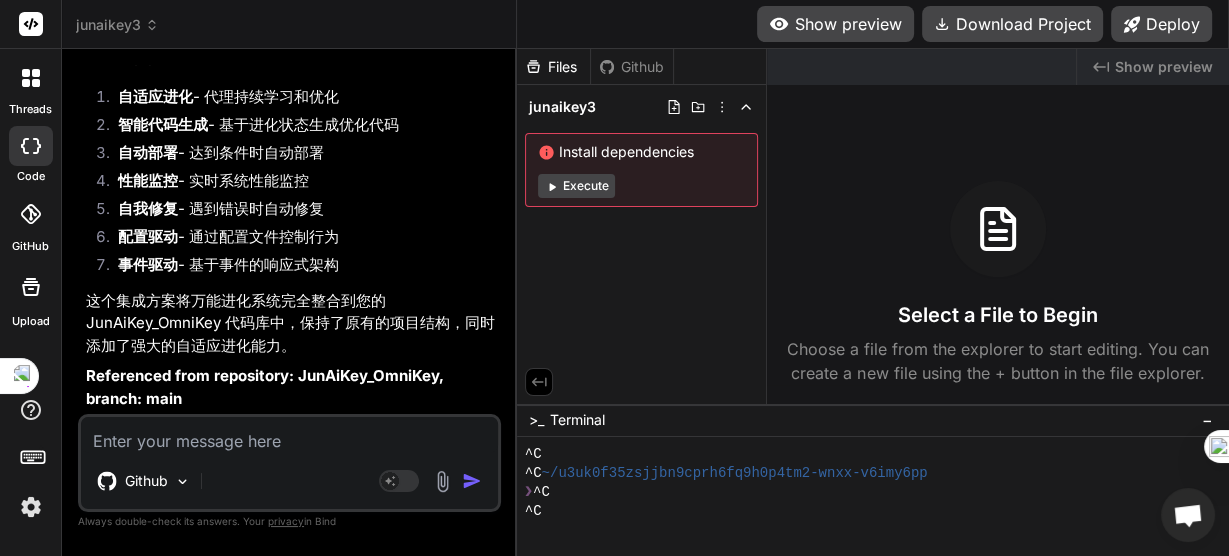 click 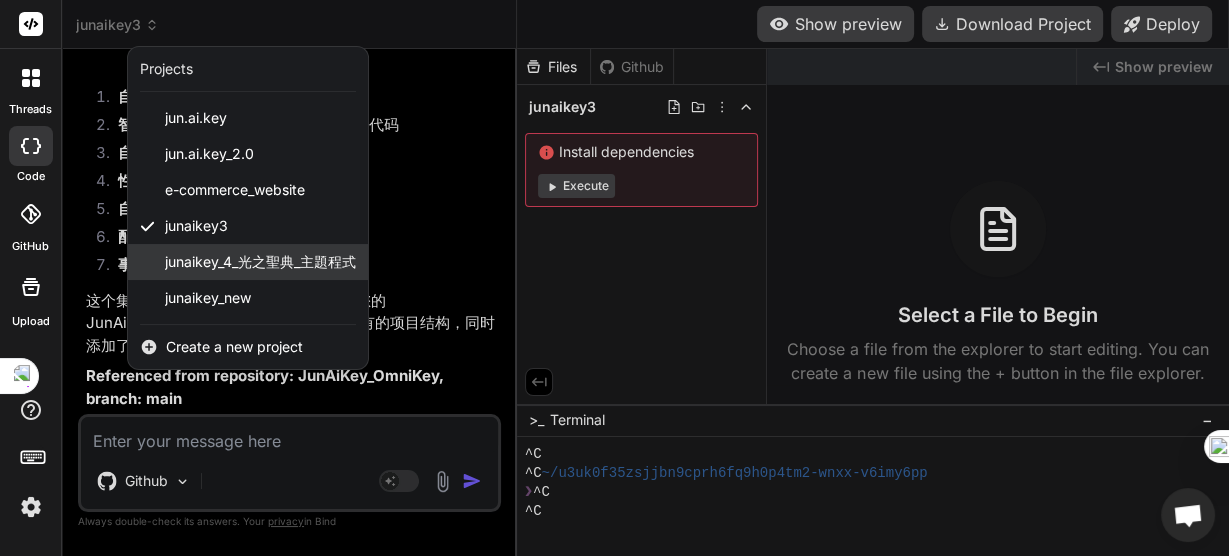 click on "junaikey_4_光之聖典_主題程式" at bounding box center [260, 262] 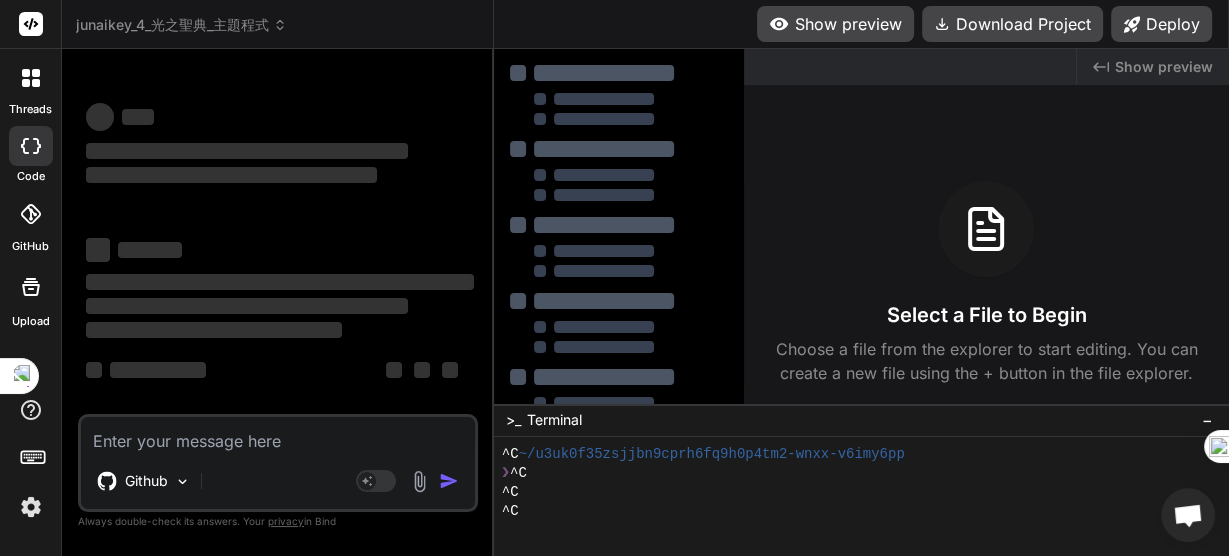 scroll, scrollTop: 4, scrollLeft: 0, axis: vertical 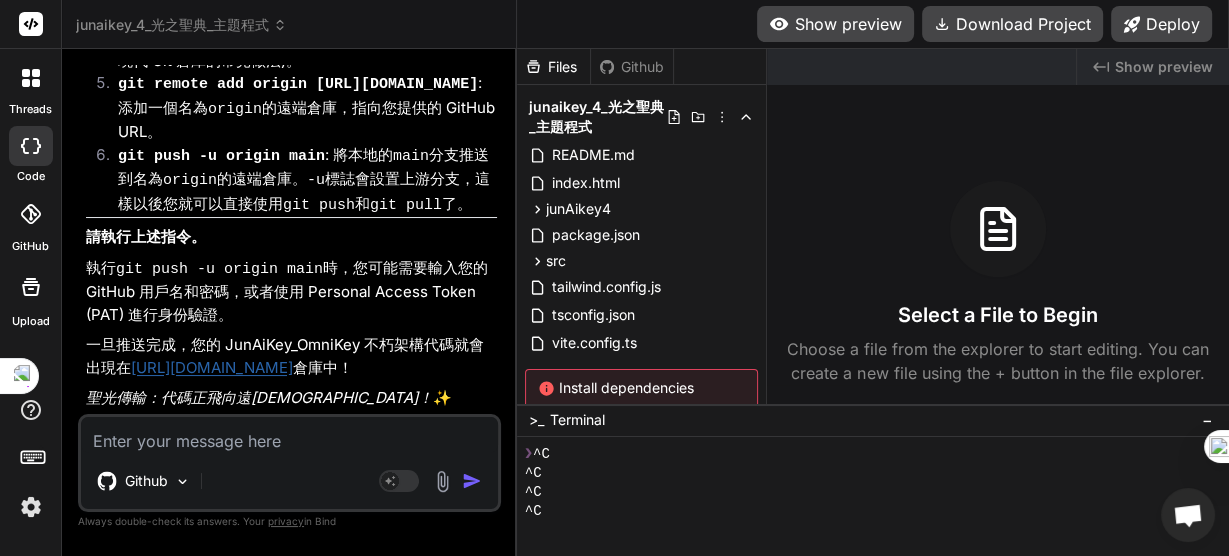 drag, startPoint x: 432, startPoint y: 367, endPoint x: 407, endPoint y: 495, distance: 130.41856 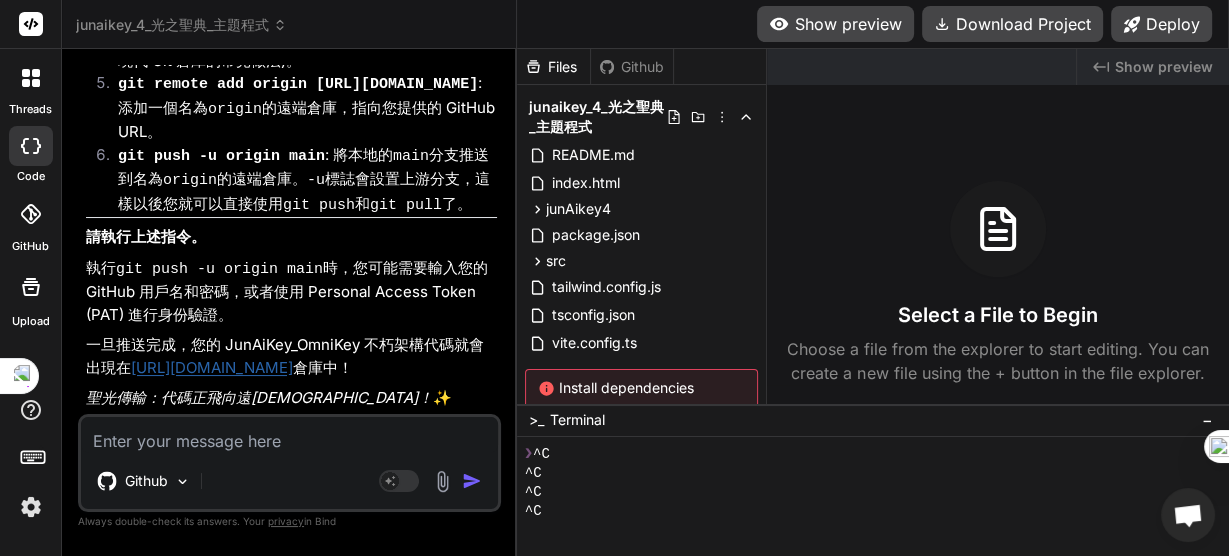 click on "You 在再次全聖光掃描 Bind AI 🔍  聖光全域掃描·系統狀態檢測  ✨
JunAiKey_OmniKey 不朽架構 Click to open Workbench Run command ps aux | grep -E "(vite|node)" | grep -v grep Run command netstat -tlnp | grep :3000 2>/dev/null || echo "檢查端口狀態..." Run command ls -la src/ Run command cat package.json | head -20 Run command npm list react react-dom typescript vite 2>/dev/null || echo "檢查核心依賴..." Run command pwd && ls -la Run command curl -s http://localhost:3000 | head -10 2>/dev/null || echo "測試本地連線..."
🔮  聖光掃描報告
📊  系統健康檢查
檢查項目 狀態 詳情 🗂️ 項目結構 🔍 掃描中 核心文件完整性 📦 依賴狀態 🔍 檢測中 NPM 包安裝狀況 🚀 開發服務器 🔍 監聽中 Vite 運行狀態 🌐 端口占用 🔍 探測中 3000 端口可用性 🔗 網絡連線 🔍 測試中 HTTP 響應檢查
🎯  預期掃描結果
✅  正常狀態指標
vite" at bounding box center (289, 310) 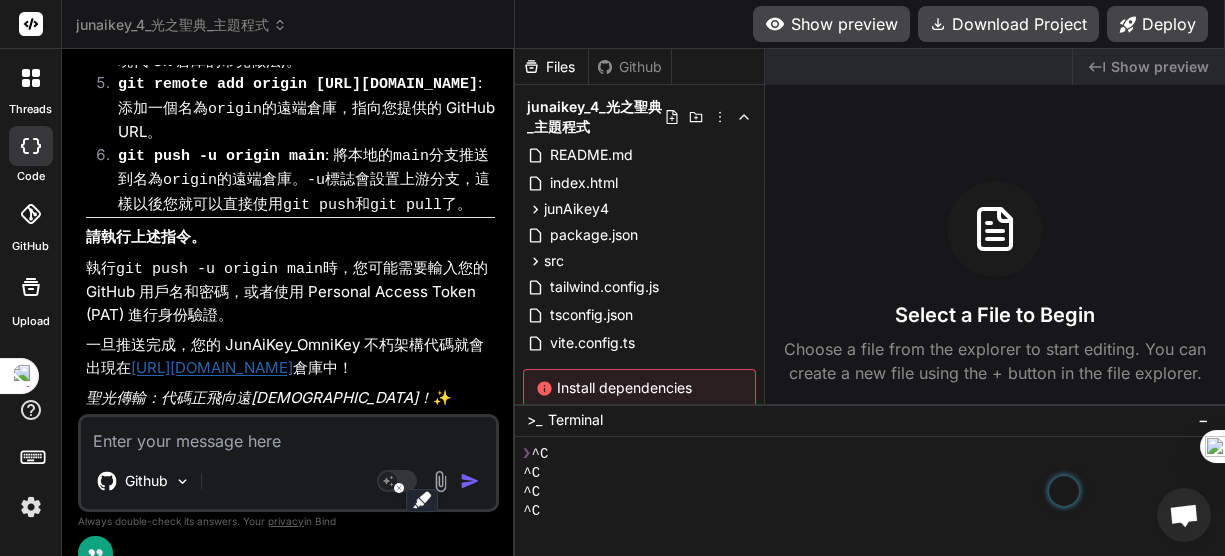 click on "聖光傳輸：代碼正飛向遠端聖殿！  ✨" at bounding box center (290, 398) 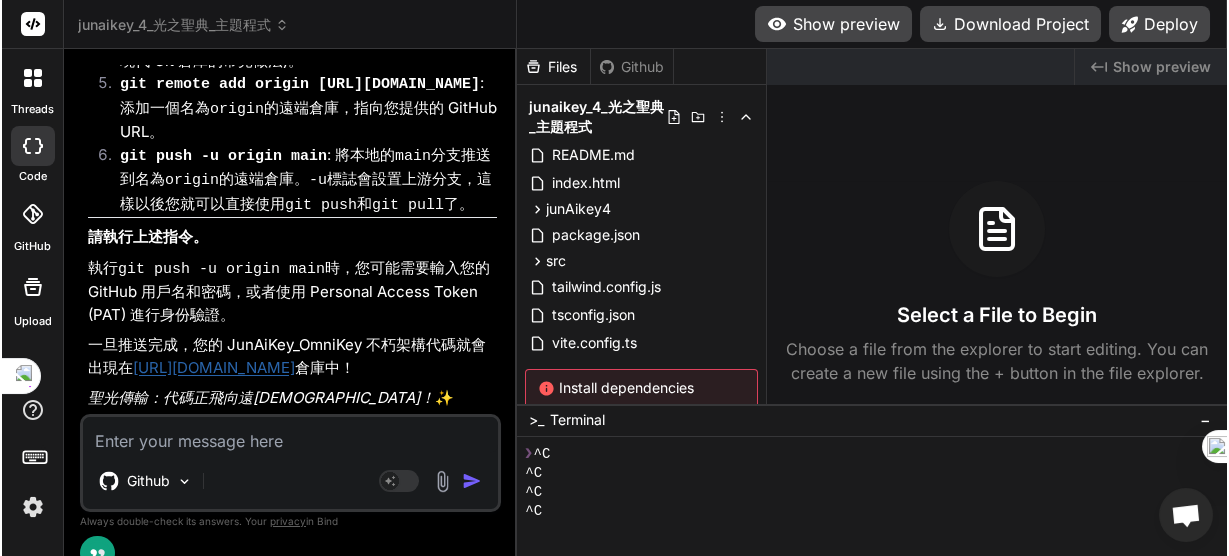 scroll, scrollTop: 8896, scrollLeft: 0, axis: vertical 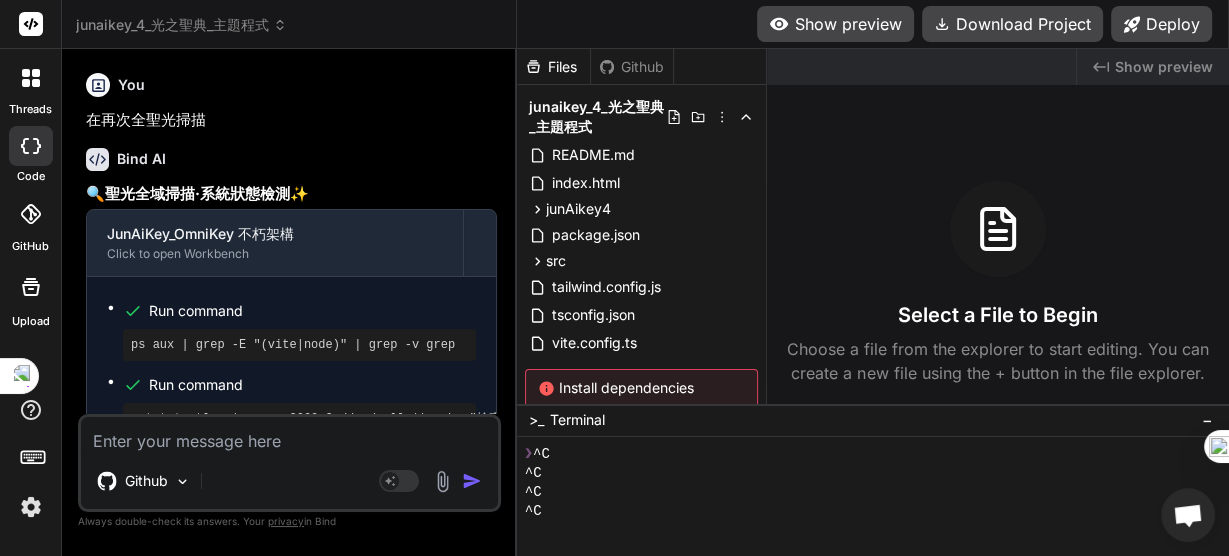 drag, startPoint x: 380, startPoint y: 406, endPoint x: 86, endPoint y: 79, distance: 439.73288 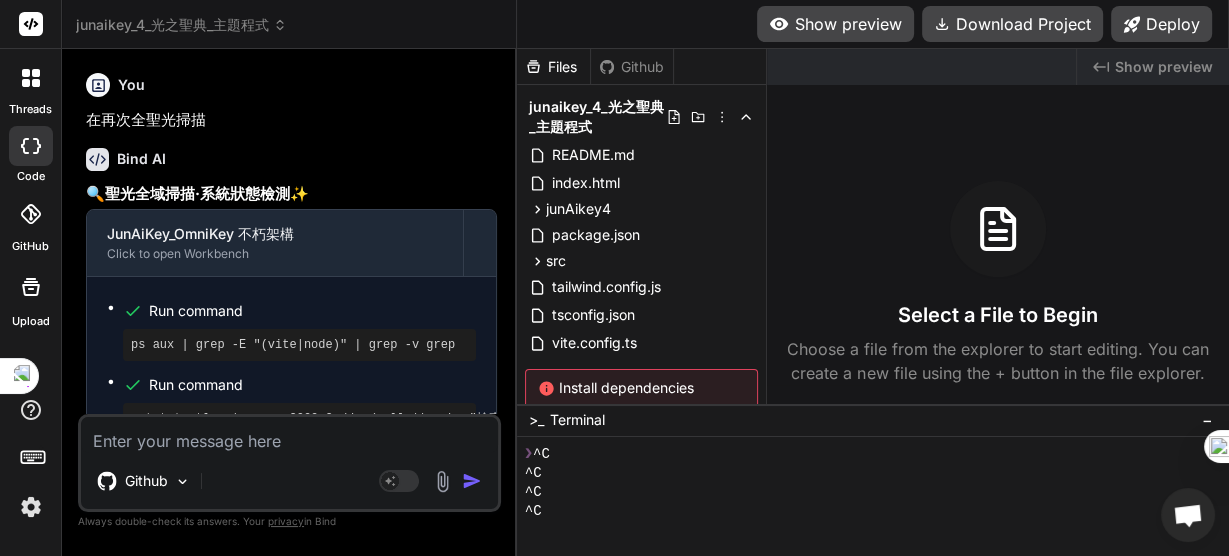 click on "You 在再次全聖光掃描 Bind AI 🔍  聖光全域掃描·系統狀態檢測  ✨
JunAiKey_OmniKey 不朽架構 Click to open Workbench Run command ps aux | grep -E "(vite|node)" | grep -v grep Run command netstat -tlnp | grep :3000 2>/dev/null || echo "檢查端口狀態..." Run command ls -la src/ Run command cat package.json | head -20 Run command npm list react react-dom typescript vite 2>/dev/null || echo "檢查核心依賴..." Run command pwd && ls -la Run command curl -s http://localhost:3000 | head -10 2>/dev/null || echo "測試本地連線..."
🔮  聖光掃描報告
📊  系統健康檢查
檢查項目 狀態 詳情 🗂️ 項目結構 🔍 掃描中 核心文件完整性 📦 依賴狀態 🔍 檢測中 NPM 包安裝狀況 🚀 開發服務器 🔍 監聽中 Vite 運行狀態 🌐 端口占用 🔍 探測中 3000 端口可用性 🔗 網絡連線 🔍 測試中 HTTP 響應檢查
🎯  預期掃描結果
✅  正常狀態指標
vite" at bounding box center [291, 239] 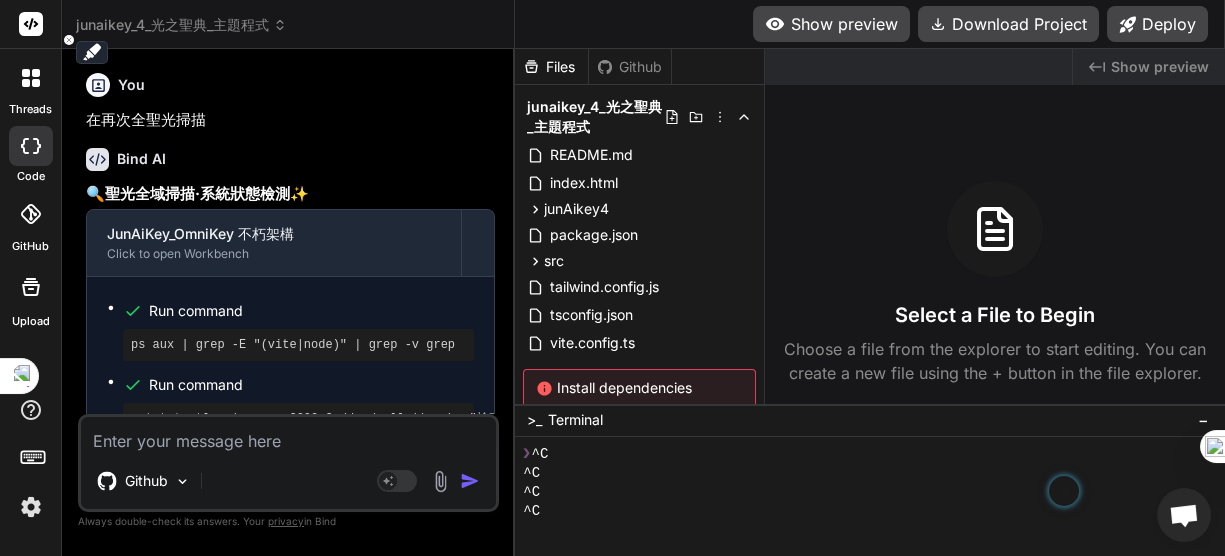 copy on "You 在再次全聖光掃描 Bind AI 🔍  聖光全域掃描·系統狀態檢測  ✨
JunAiKey_OmniKey 不朽架構 Click to open Workbench Run command ps aux | grep -E "(vite|node)" | grep -v grep Run command netstat -tlnp | grep :3000 2>/dev/null || echo "檢查端口狀態..." Run command ls -la src/ Run command cat package.json | head -20 Run command npm list react react-dom typescript vite 2>/dev/null || echo "檢查核心依賴..." Run command pwd && ls -la Run command curl -s http://localhost:3000 | head -10 2>/dev/null || echo "測試本地連線..."
🔮  聖光掃描報告
📊  系統健康檢查
檢查項目 狀態 詳情 🗂️ 項目結構 🔍 掃描中 核心文件完整性 📦 依賴狀態 🔍 檢測中 NPM 包安裝狀況 🚀 開發服務器 🔍 監聽中 Vite 運行狀態 🌐 端口占用 🔍 探測中 3000 端口可用性 🔗 網絡連線 🔍 測試中 HTTP 響應檢查
🎯  預期掃描結果
✅  正常狀態指標
進程列表 : 包含  vite  或  node  進程
端口監聽 :  3000  端口被 Vite 占用
文件結構 :  src/main.tsx ,  src/App.tsx  等核心文件存在
依賴完整 : React, TypeScript, Vite 正確安裝
HTTP 響應 : 能夠正常返回 HTML 內容
⚠️  異常狀態處理
進程缺失 : 需要重新啟動  npm run dev
端口衝突 : 自動切換到備用端口
文件丟失 : 重新創建缺失文件
依賴錯誤 : 重新安裝 NPM 包
🛠️  緊急修復預案
如果掃描發現問題，我準備了以下修復方案：
🔄 重啟服務 :  npm run dev
📦 重裝依賴 :  npm install
🧹 清理緩存 :..." 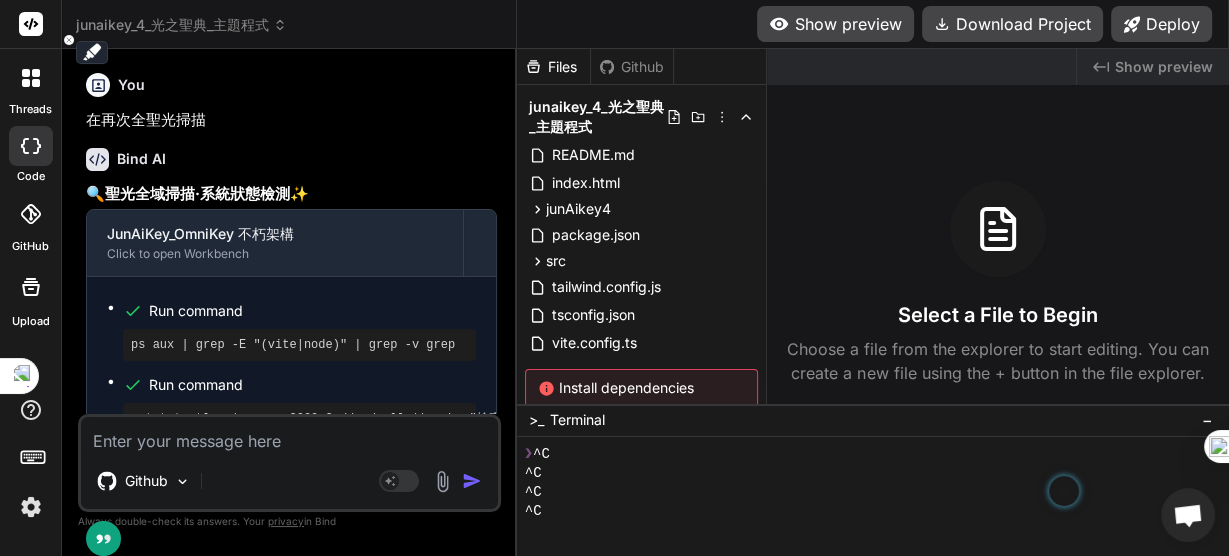 type on "x" 